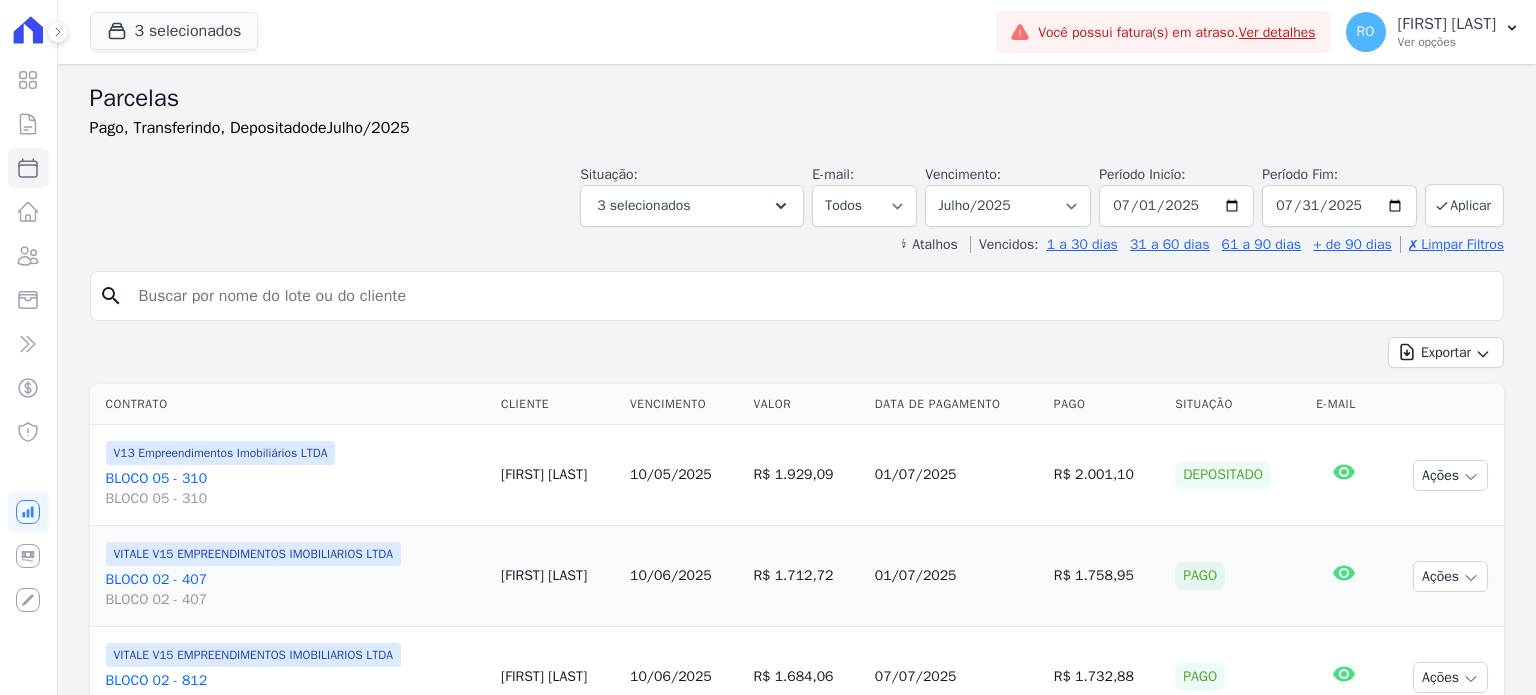 scroll, scrollTop: 0, scrollLeft: 0, axis: both 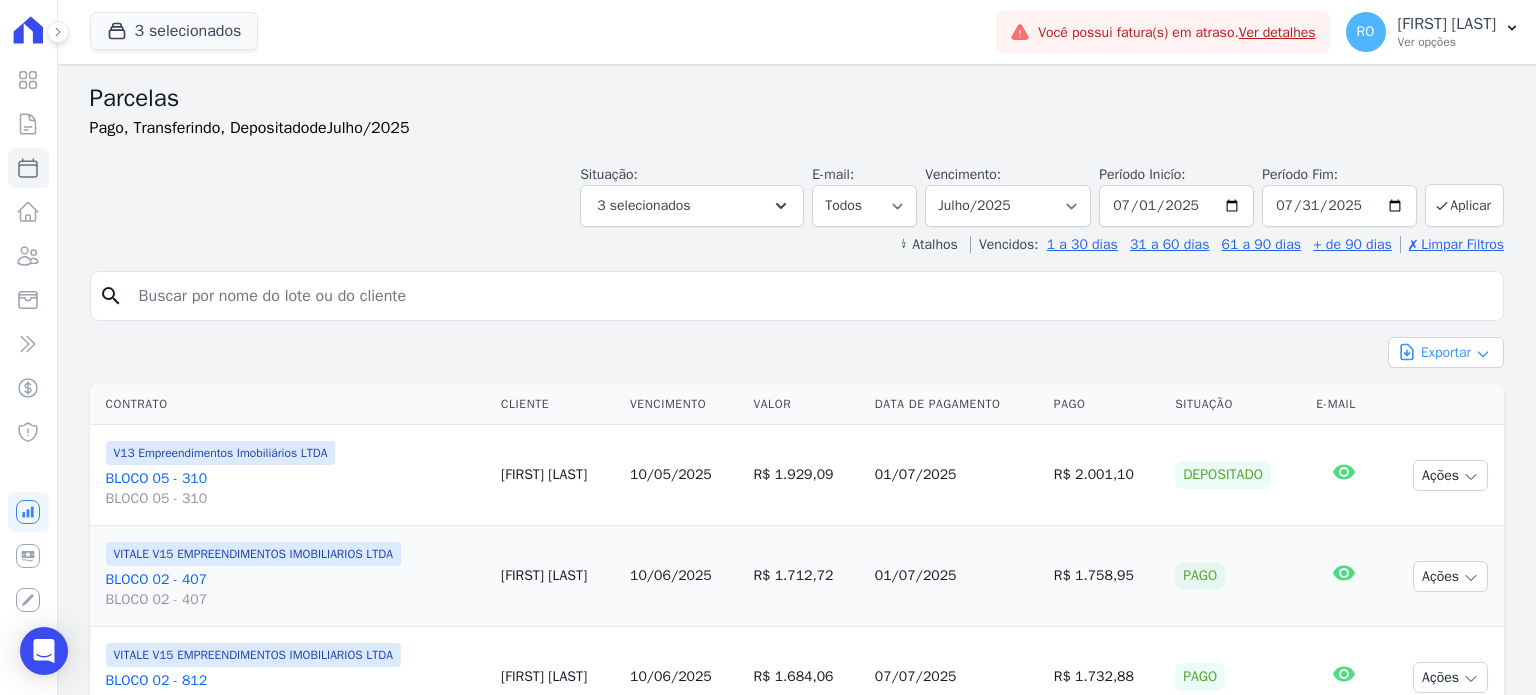 click on "Exportar" at bounding box center (1446, 352) 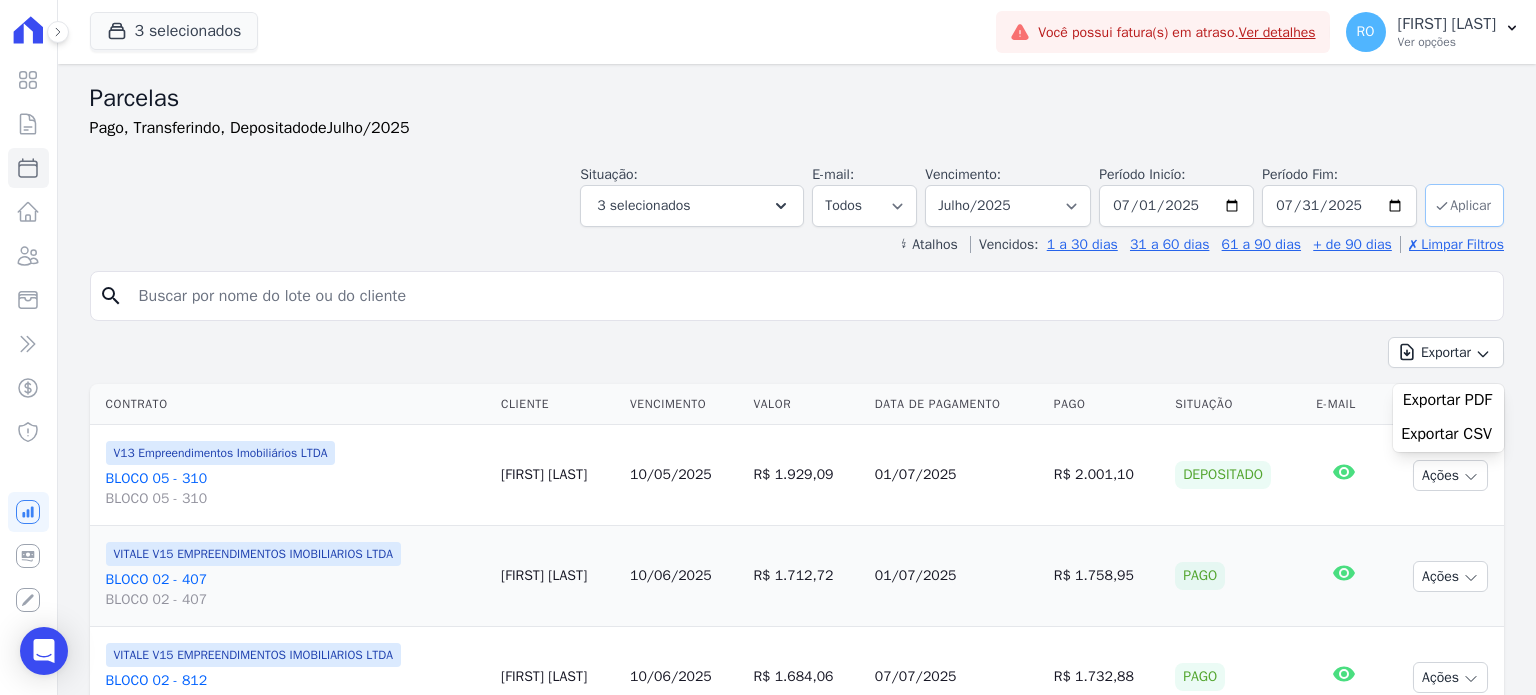 click on "Aplicar" at bounding box center [1464, 205] 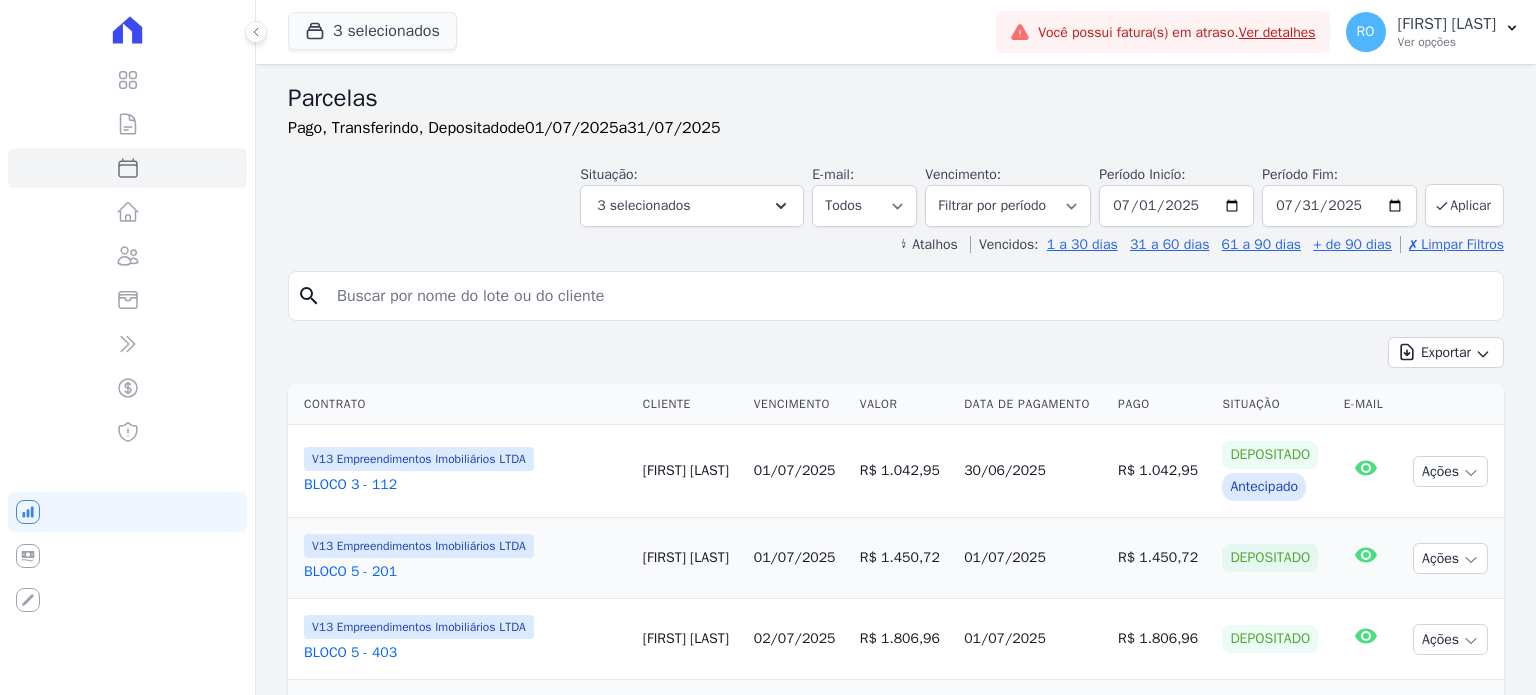 scroll, scrollTop: 0, scrollLeft: 0, axis: both 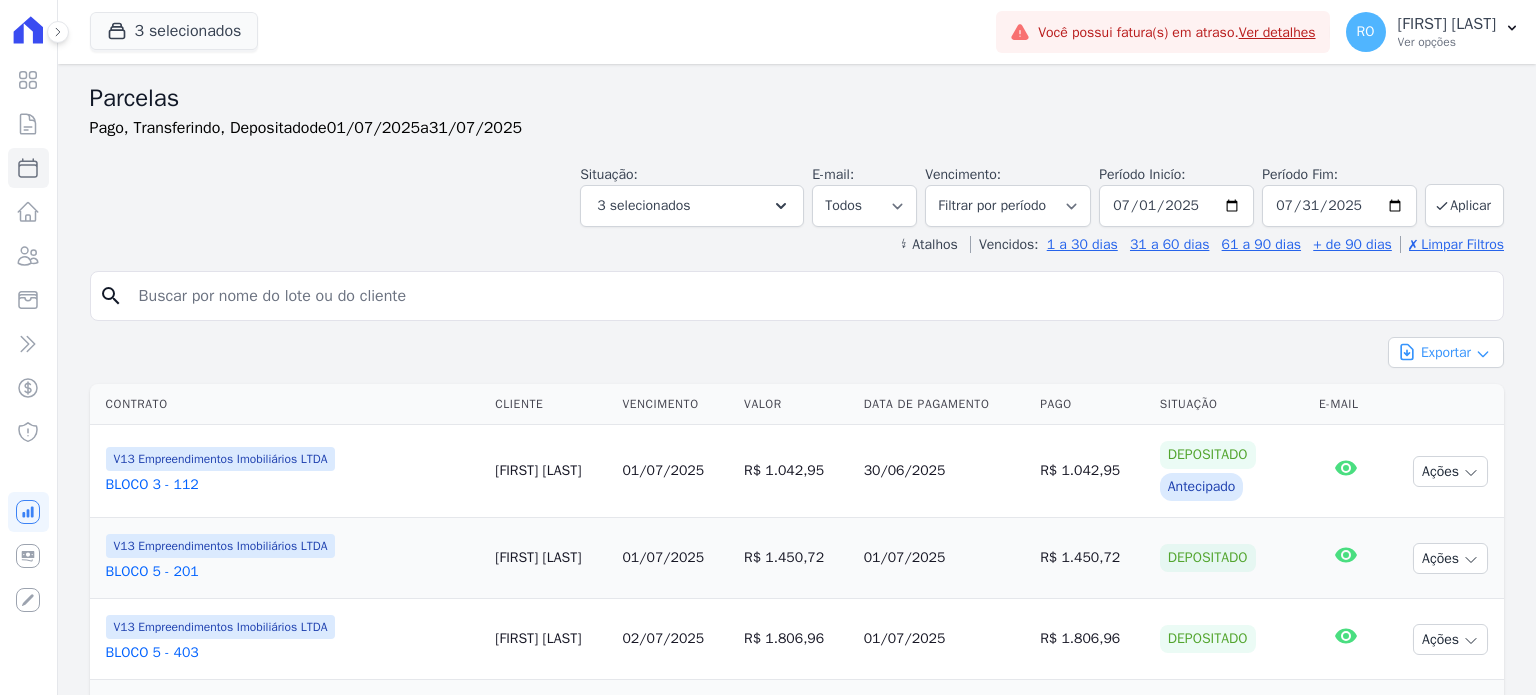 click at bounding box center [1483, 354] 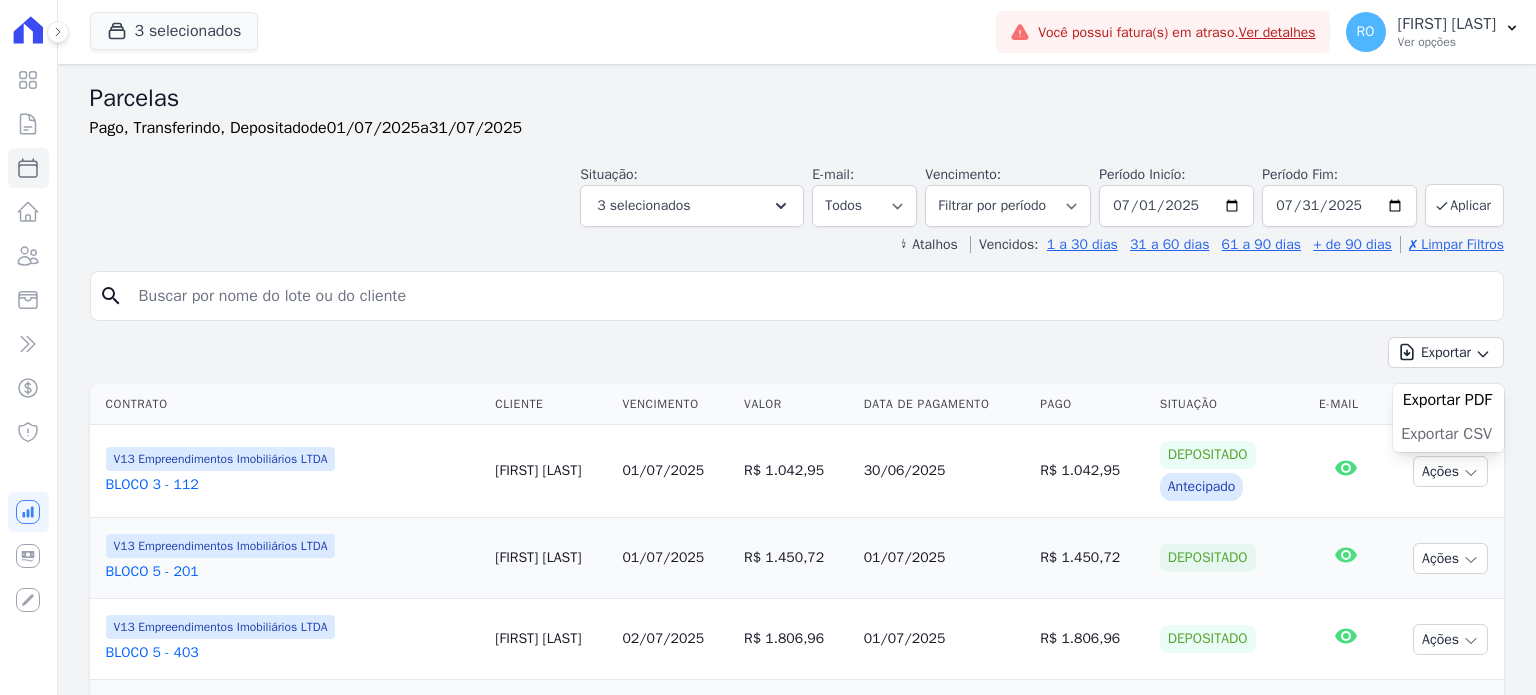 click on "Exportar CSV" at bounding box center (1446, 434) 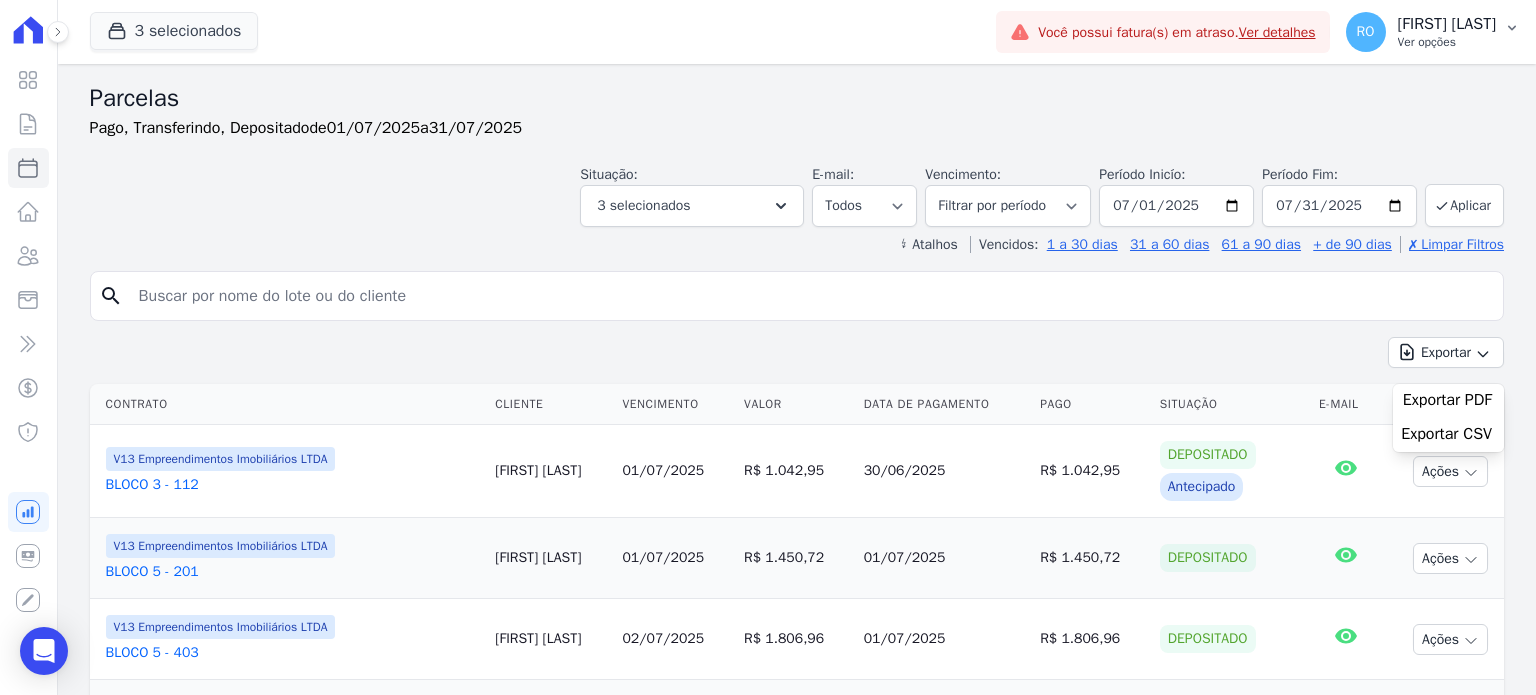 click on "[FIRST] [LAST]" at bounding box center (1447, 24) 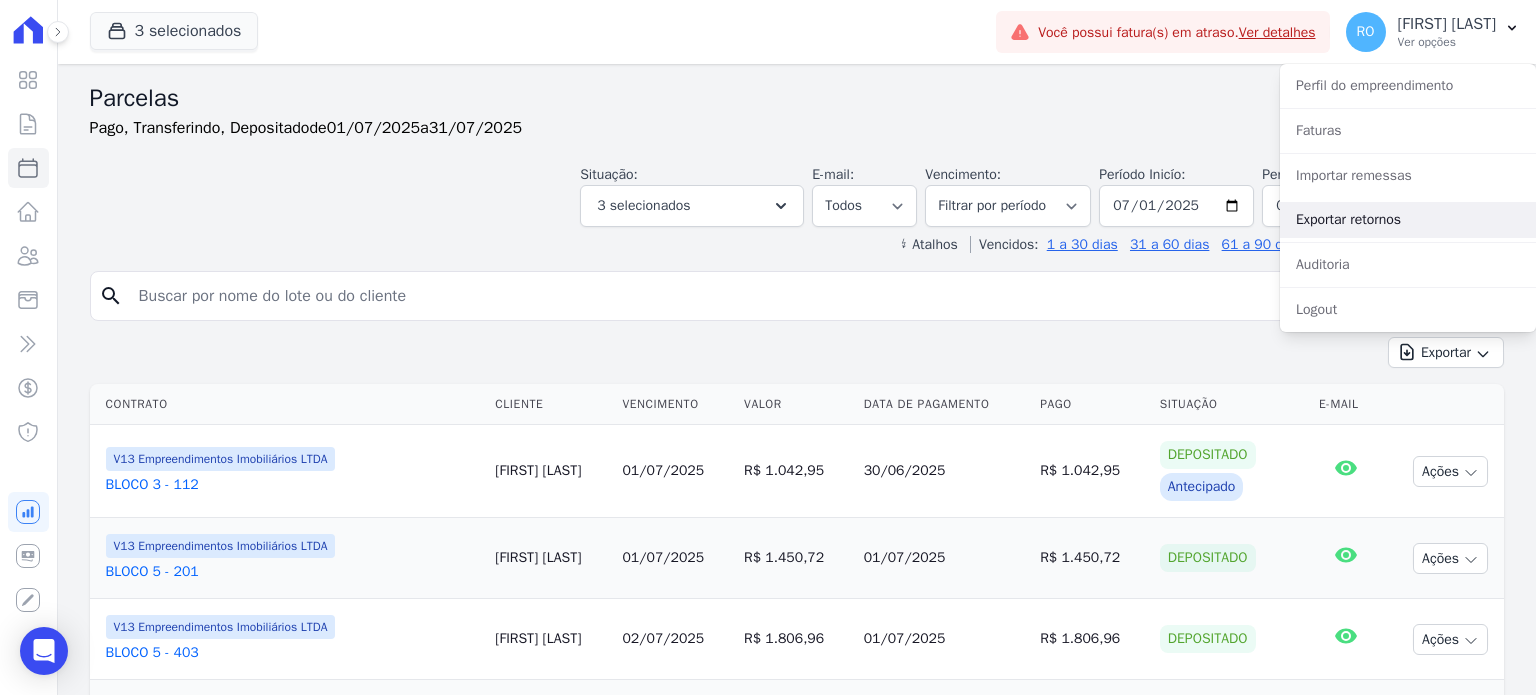 click on "Exportar retornos" at bounding box center (1408, 220) 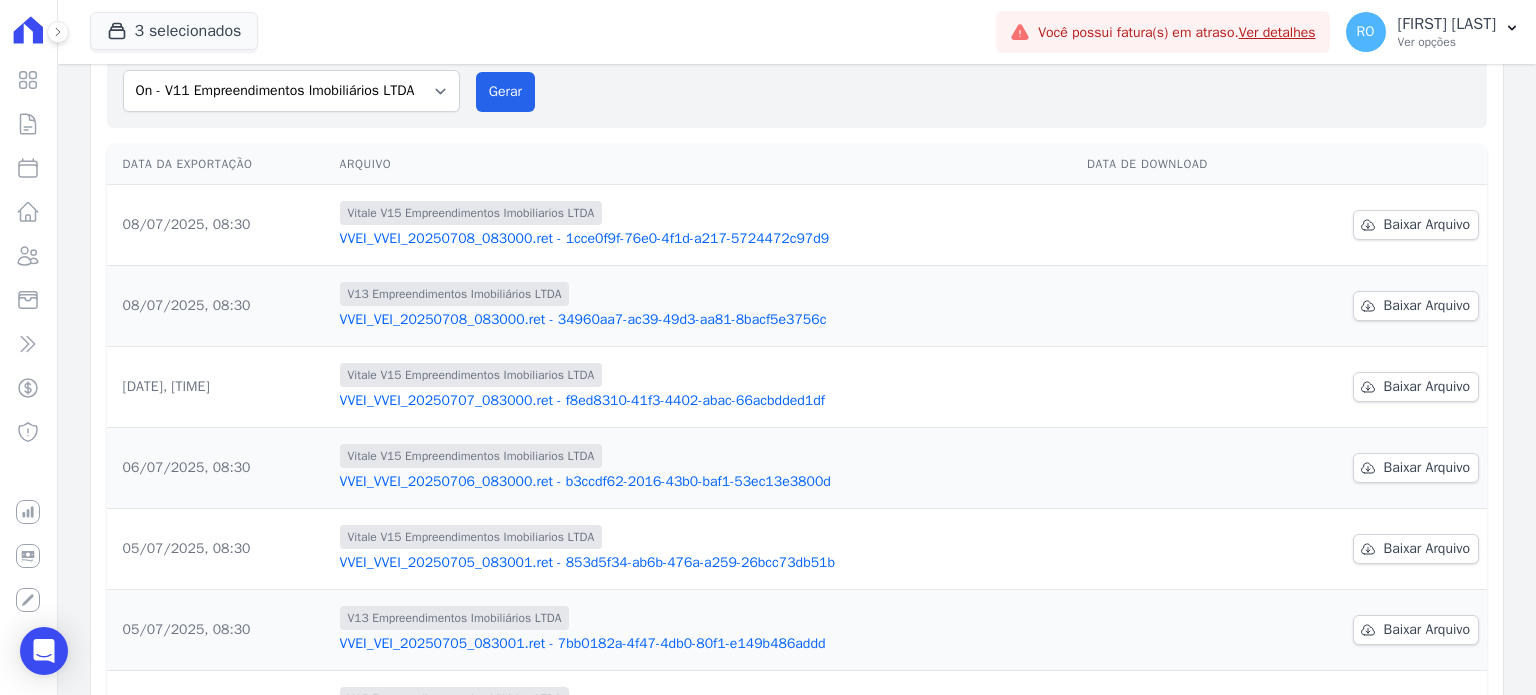 scroll, scrollTop: 244, scrollLeft: 0, axis: vertical 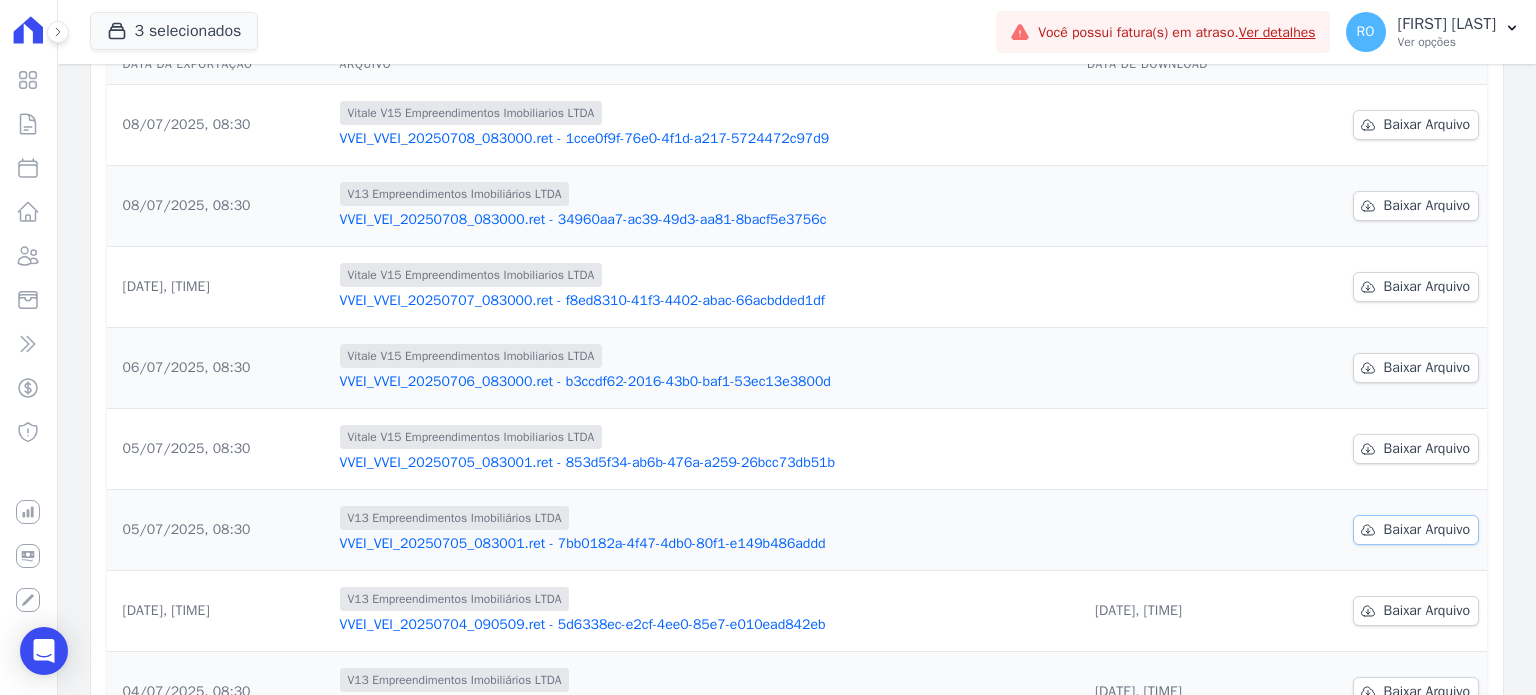 click on "Baixar Arquivo" at bounding box center (1427, 530) 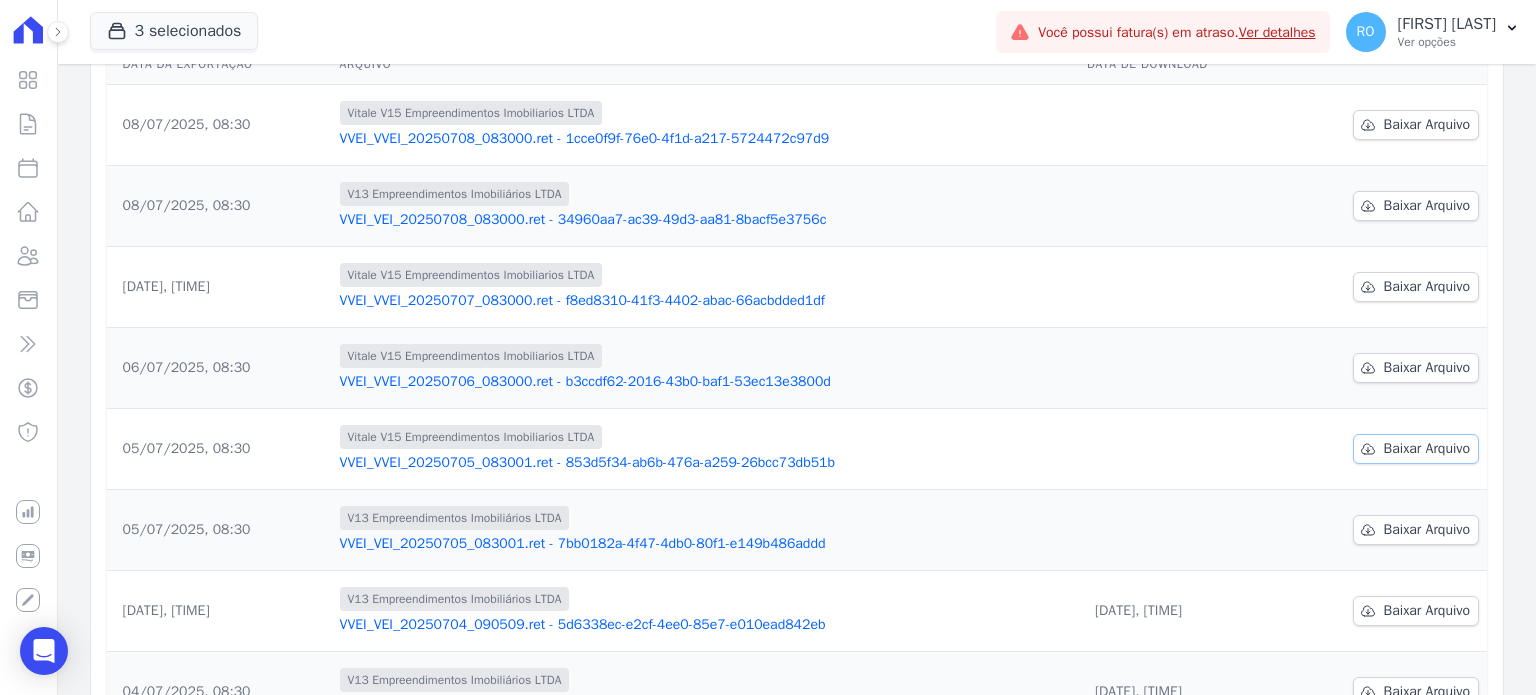 click on "Baixar Arquivo" at bounding box center (1427, 449) 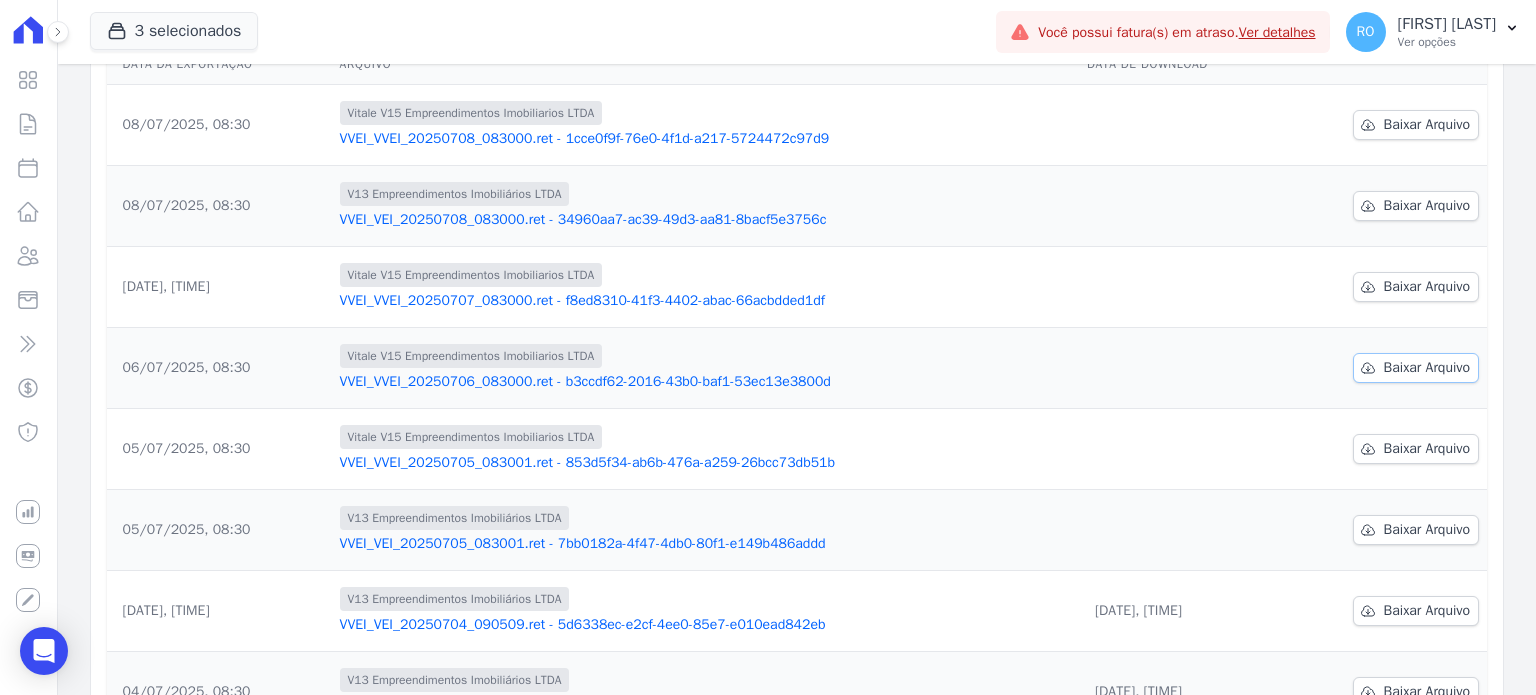 click on "Baixar Arquivo" at bounding box center [1427, 368] 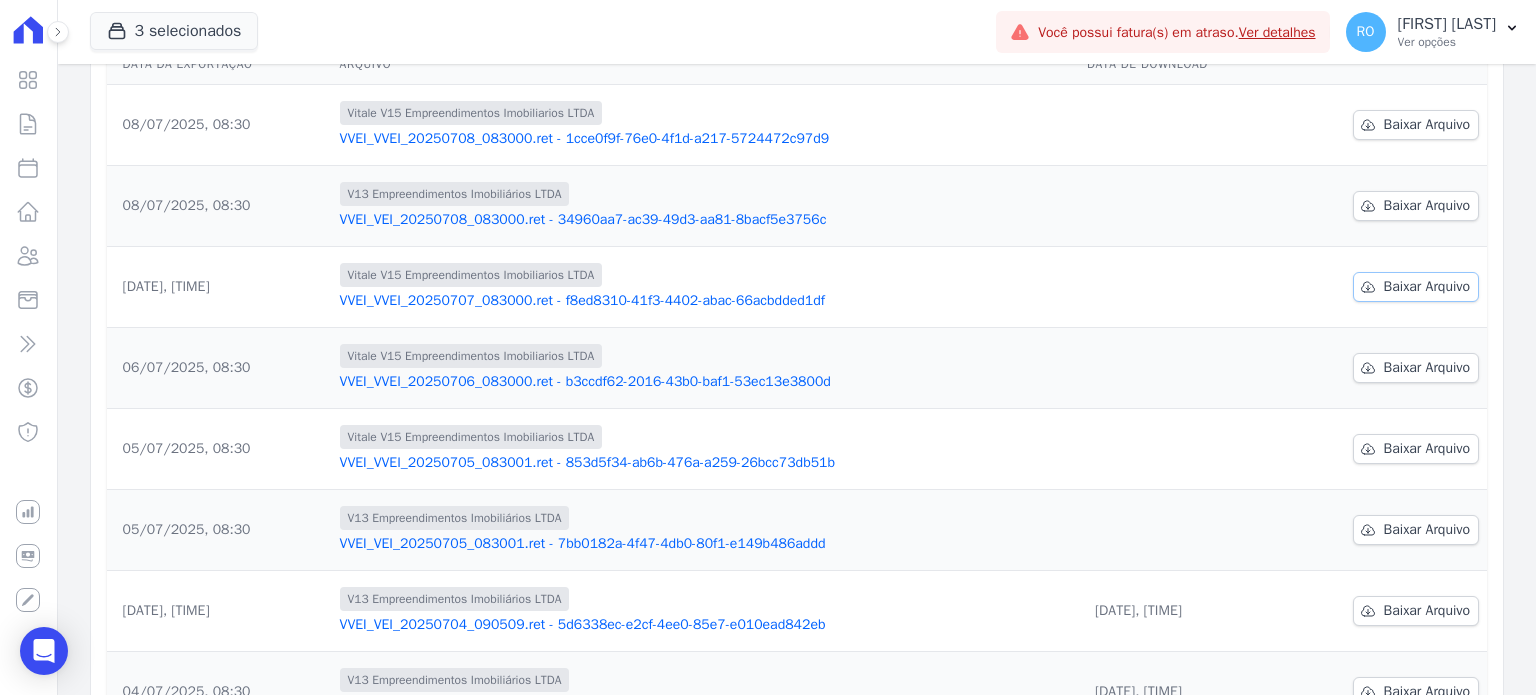 click on "Baixar Arquivo" at bounding box center [1427, 287] 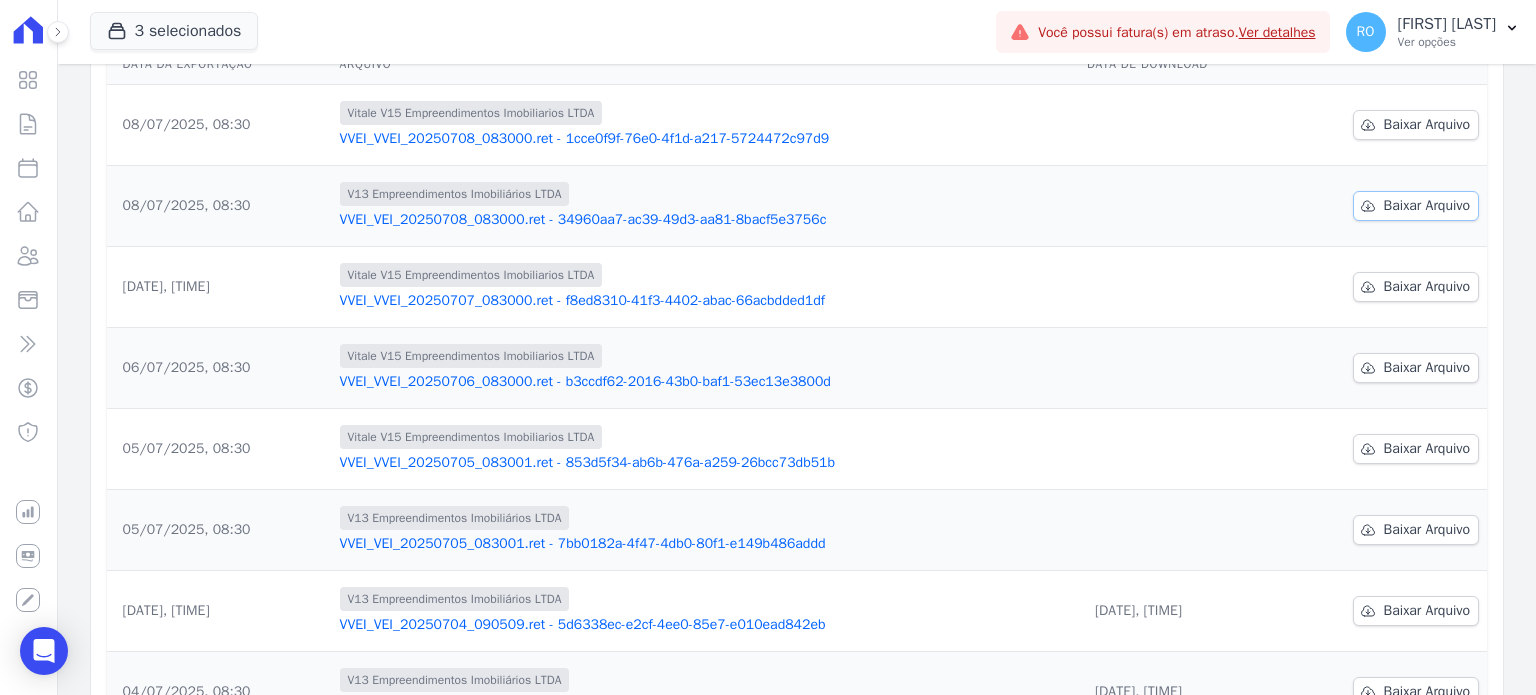 click on "Baixar Arquivo" at bounding box center [1427, 206] 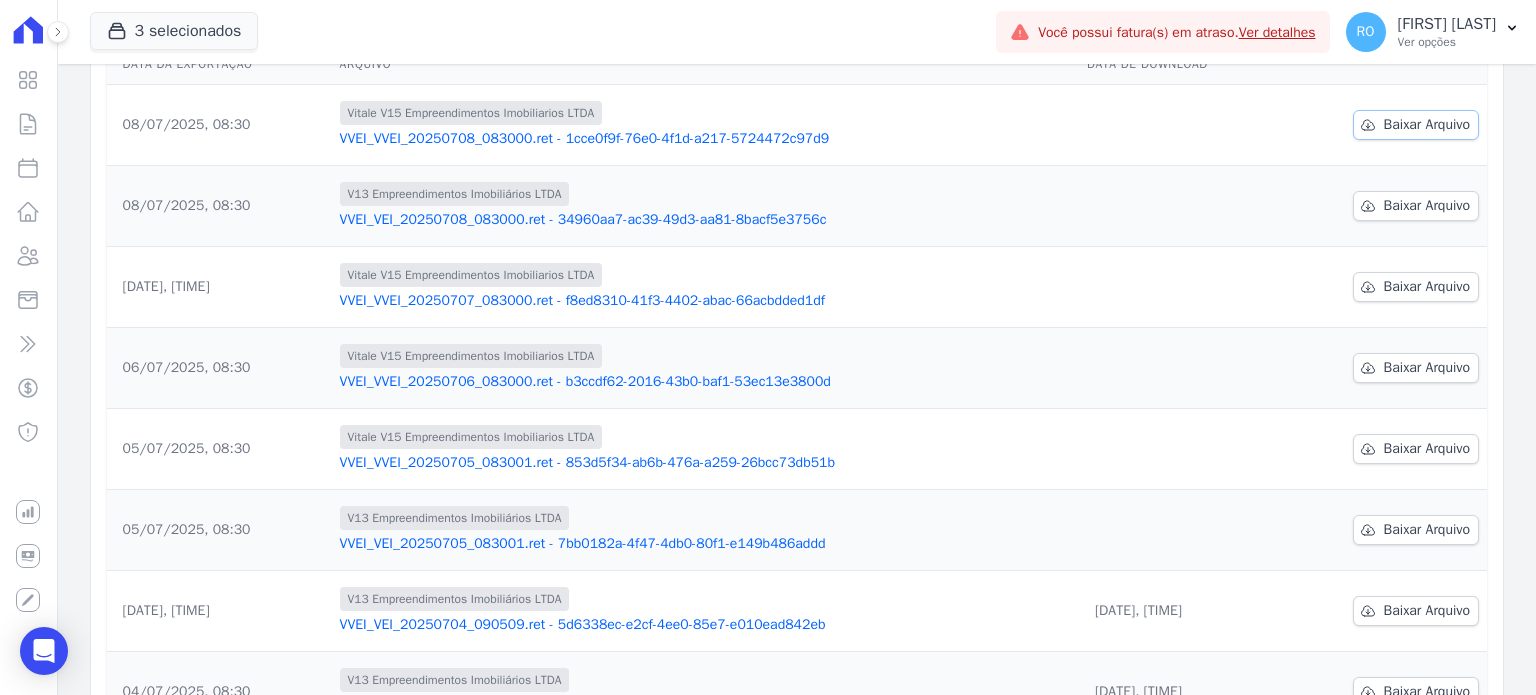 click on "Baixar Arquivo" at bounding box center [1427, 125] 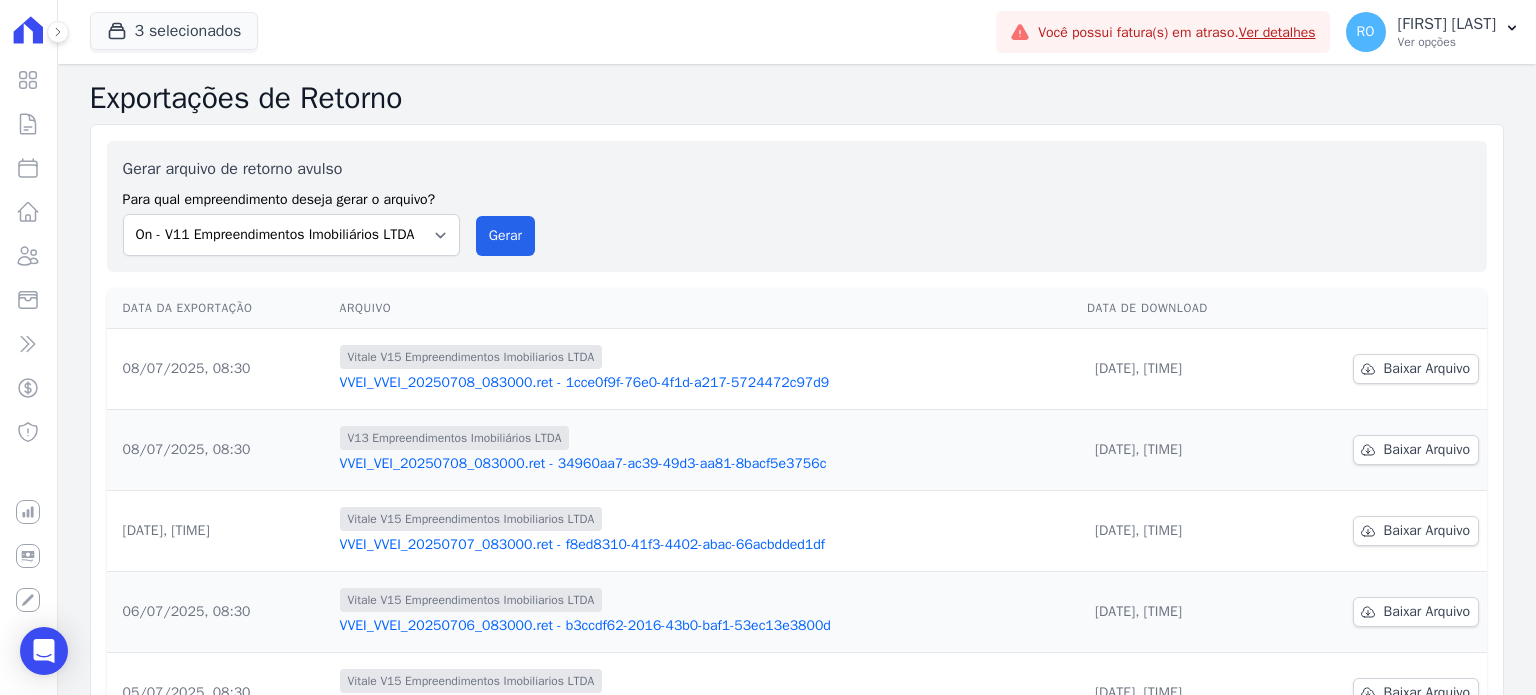 scroll, scrollTop: 0, scrollLeft: 0, axis: both 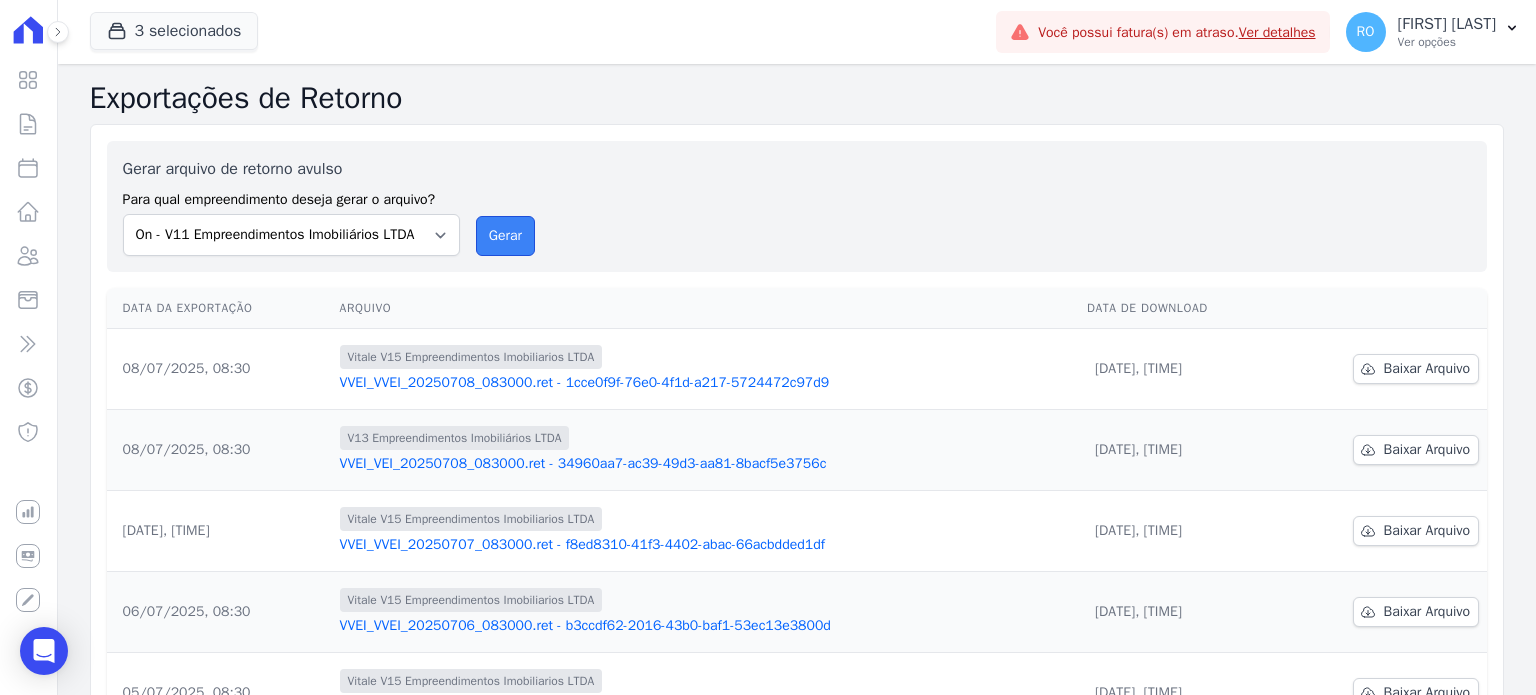 click on "Gerar" at bounding box center (505, 236) 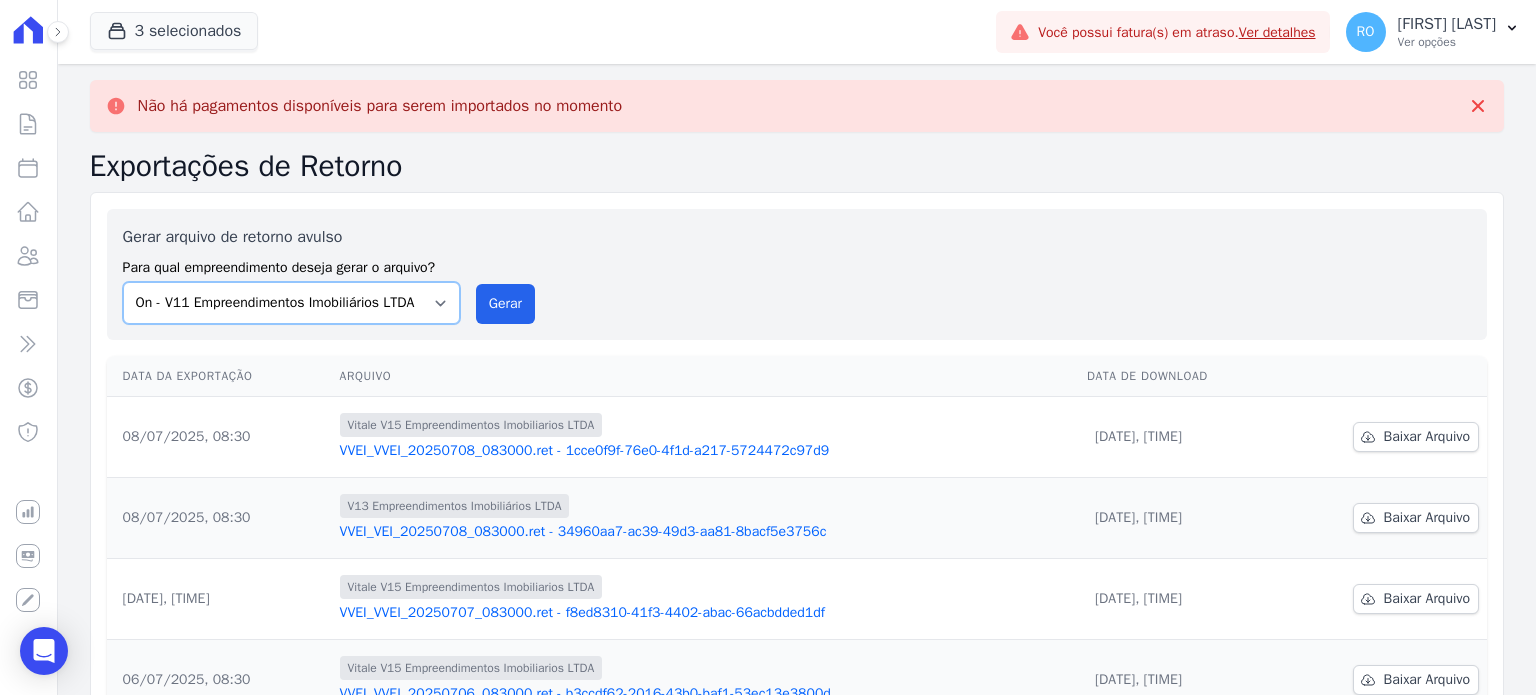 drag, startPoint x: 439, startPoint y: 299, endPoint x: 430, endPoint y: 311, distance: 15 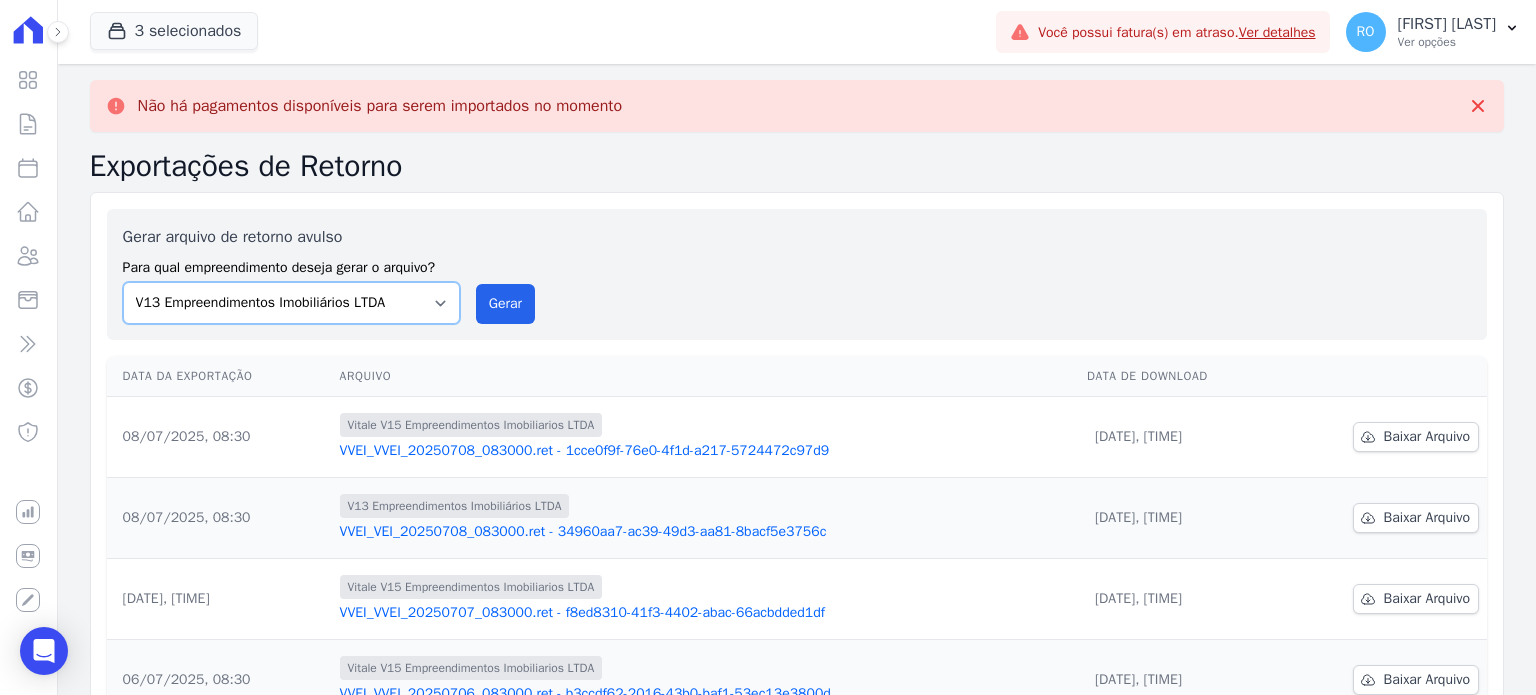 click on "[COMPANY]
[COMPANY]
[COMPANY]
[COMPANY]
[COMPANY]
[COMPANY]" at bounding box center (291, 303) 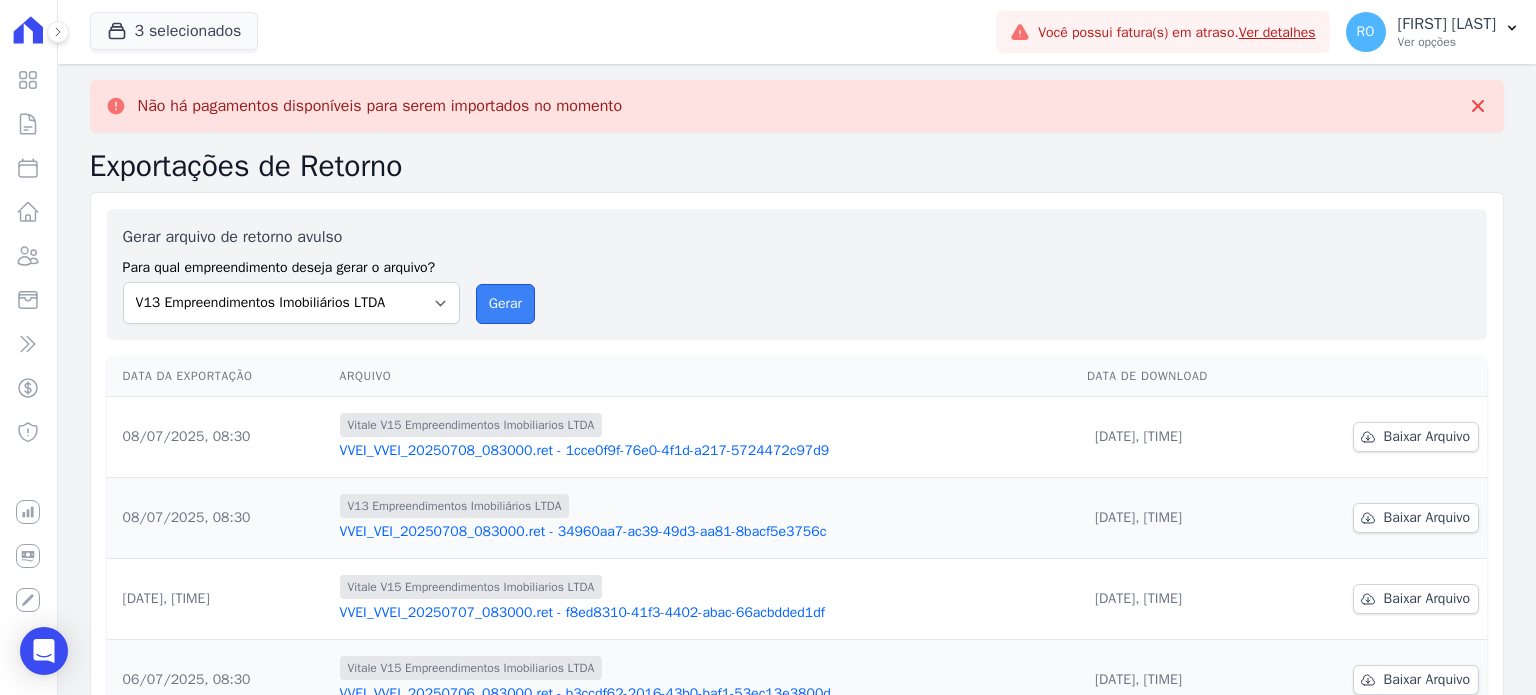 click on "Gerar" at bounding box center [505, 304] 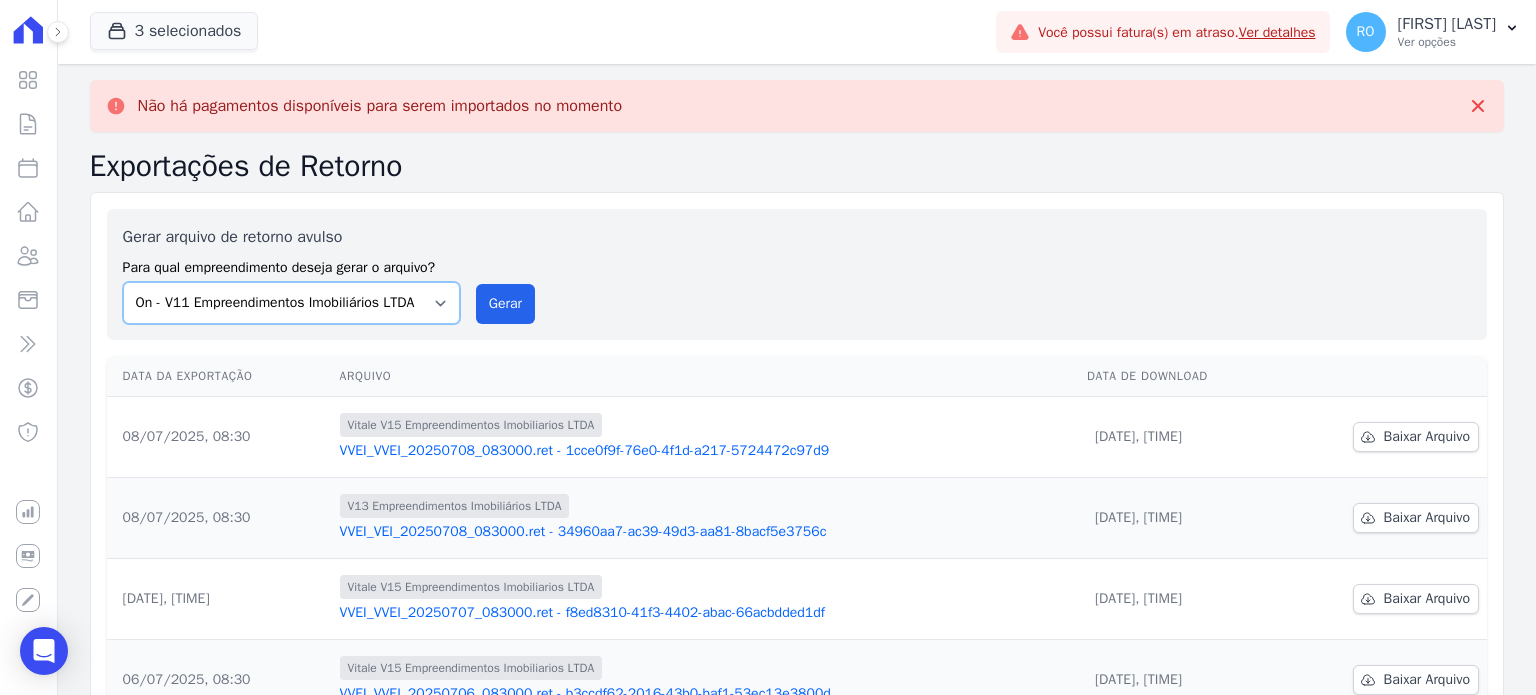 click on "Flow - V9 Empreendimentos Imobiliários LTDA.
On - V11 Empreendimentos Imobiliários LTDA
V13 Empreendimentos Imobiliários LTDA
V6 Empreendimentos Imobiliários LTDA.
V9 Empreendimentos Imobiliários LTDA.
VITALE V15 EMPREENDIMENTOS IMOBILIARIOS LTDA" at bounding box center (291, 303) 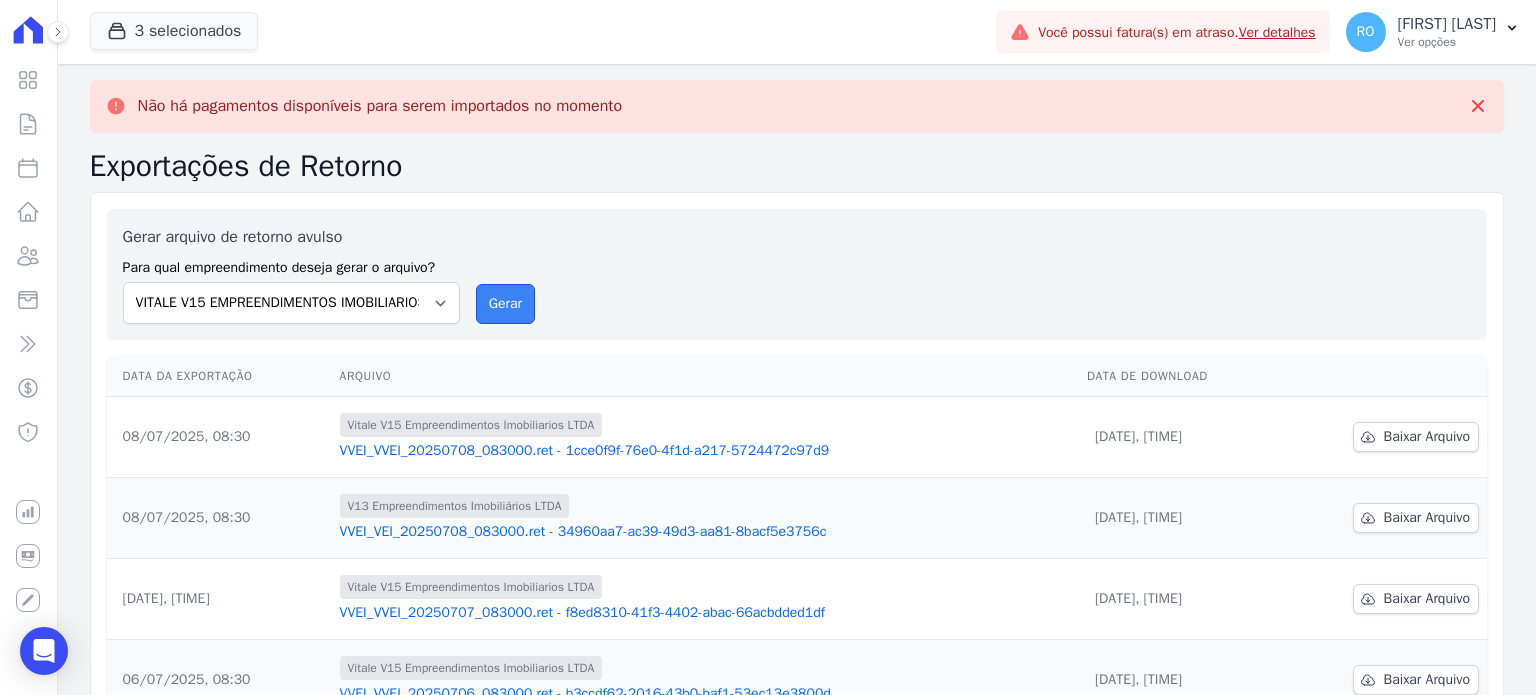 click on "Gerar" at bounding box center [505, 304] 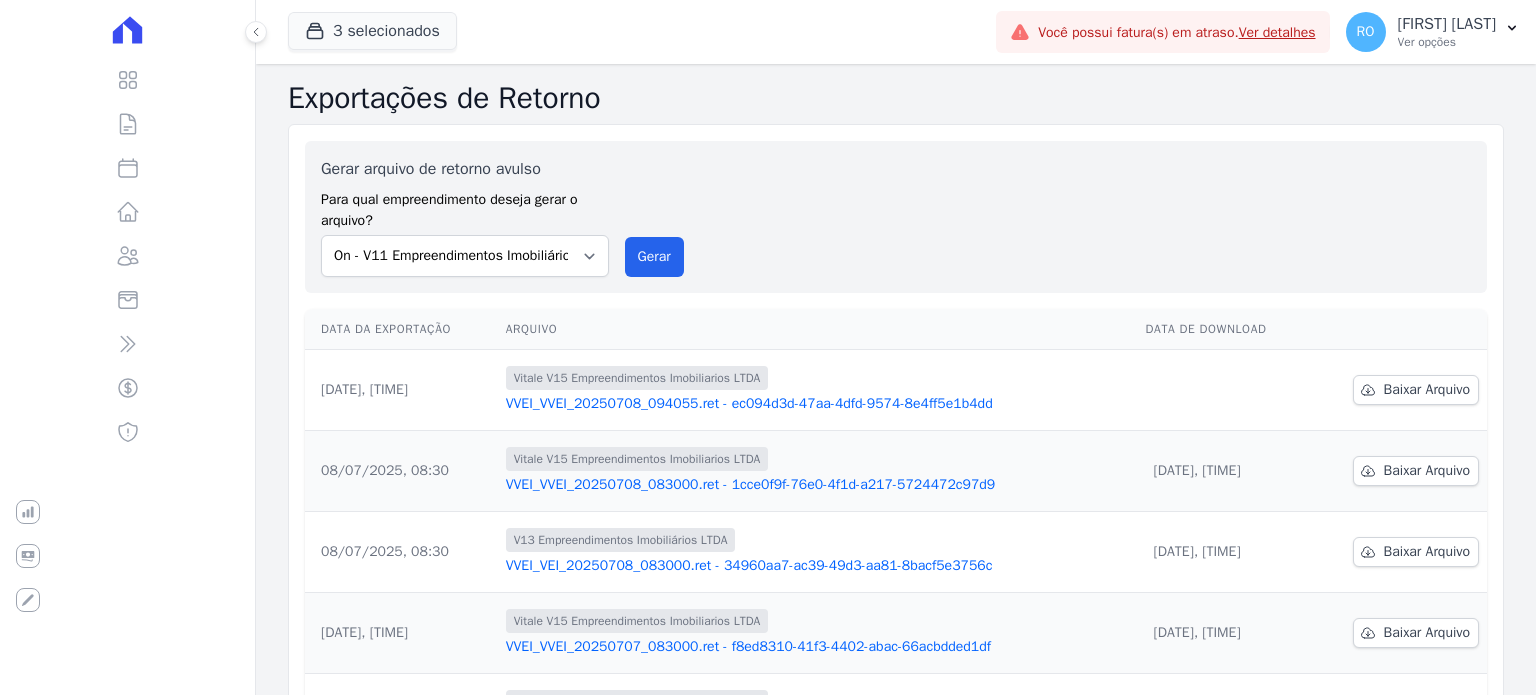 scroll, scrollTop: 0, scrollLeft: 0, axis: both 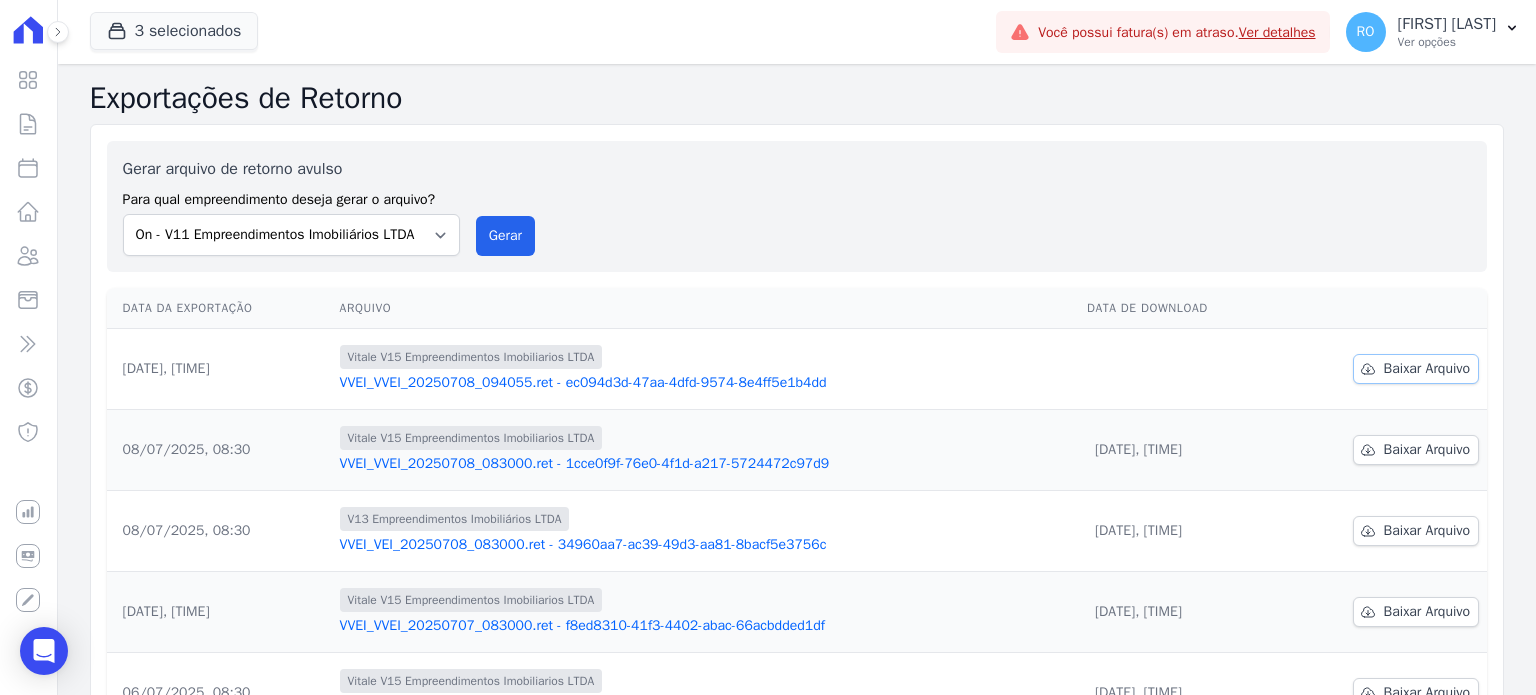 click on "Baixar Arquivo" at bounding box center [1427, 369] 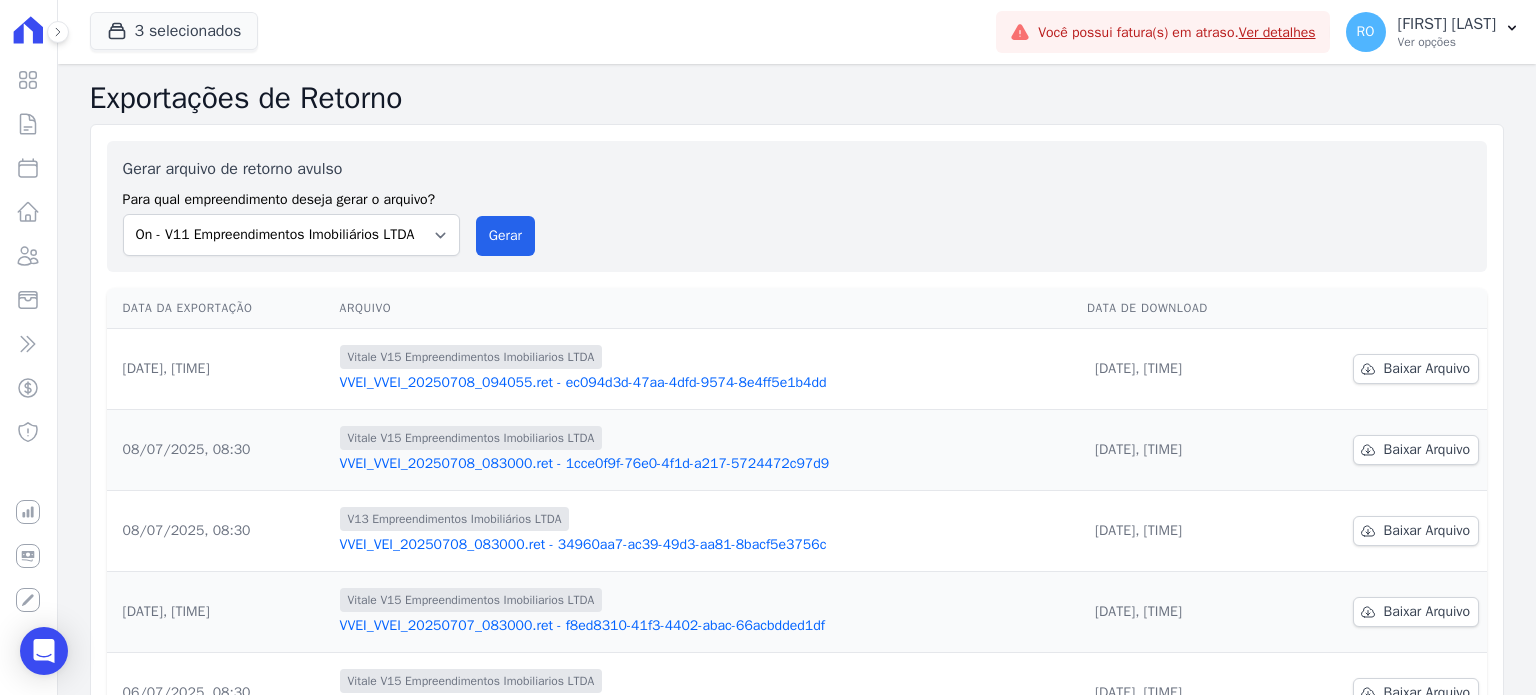 scroll, scrollTop: 0, scrollLeft: 0, axis: both 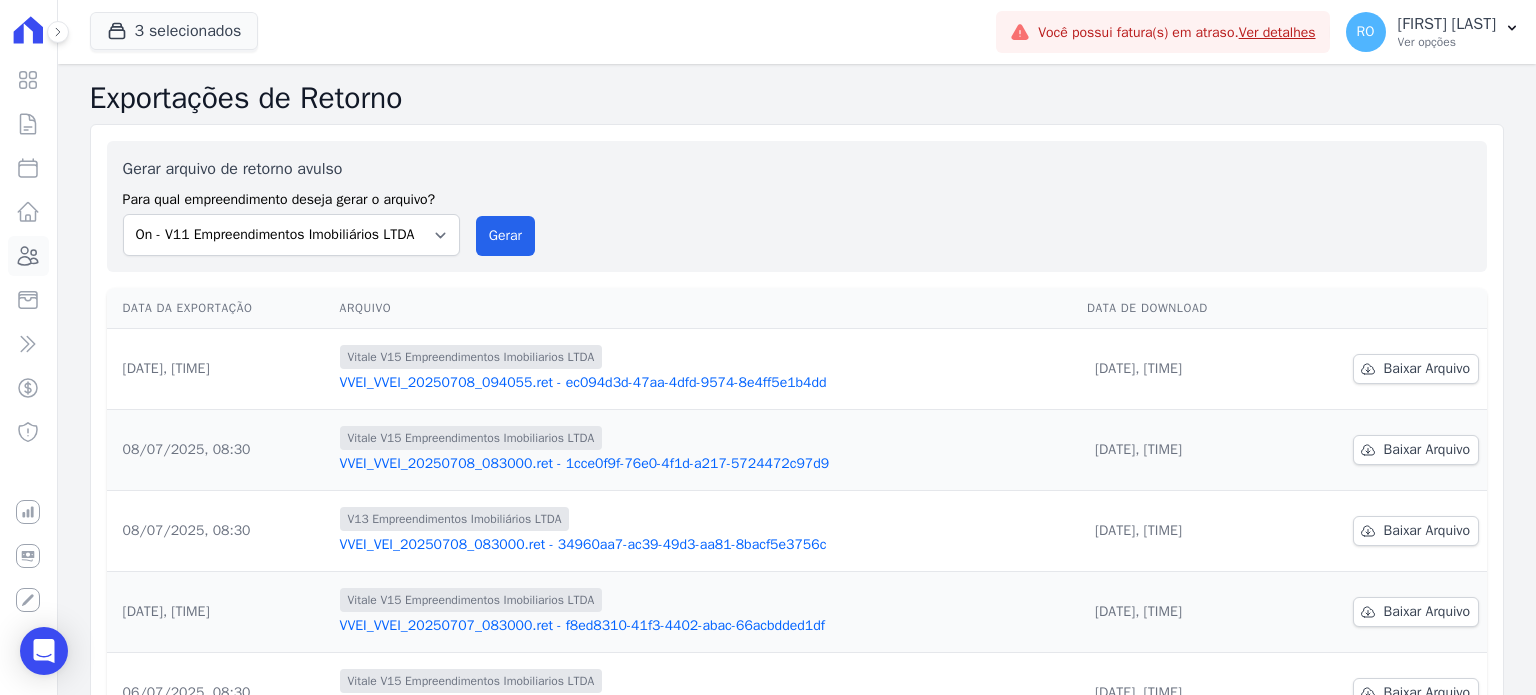 click at bounding box center (28, 256) 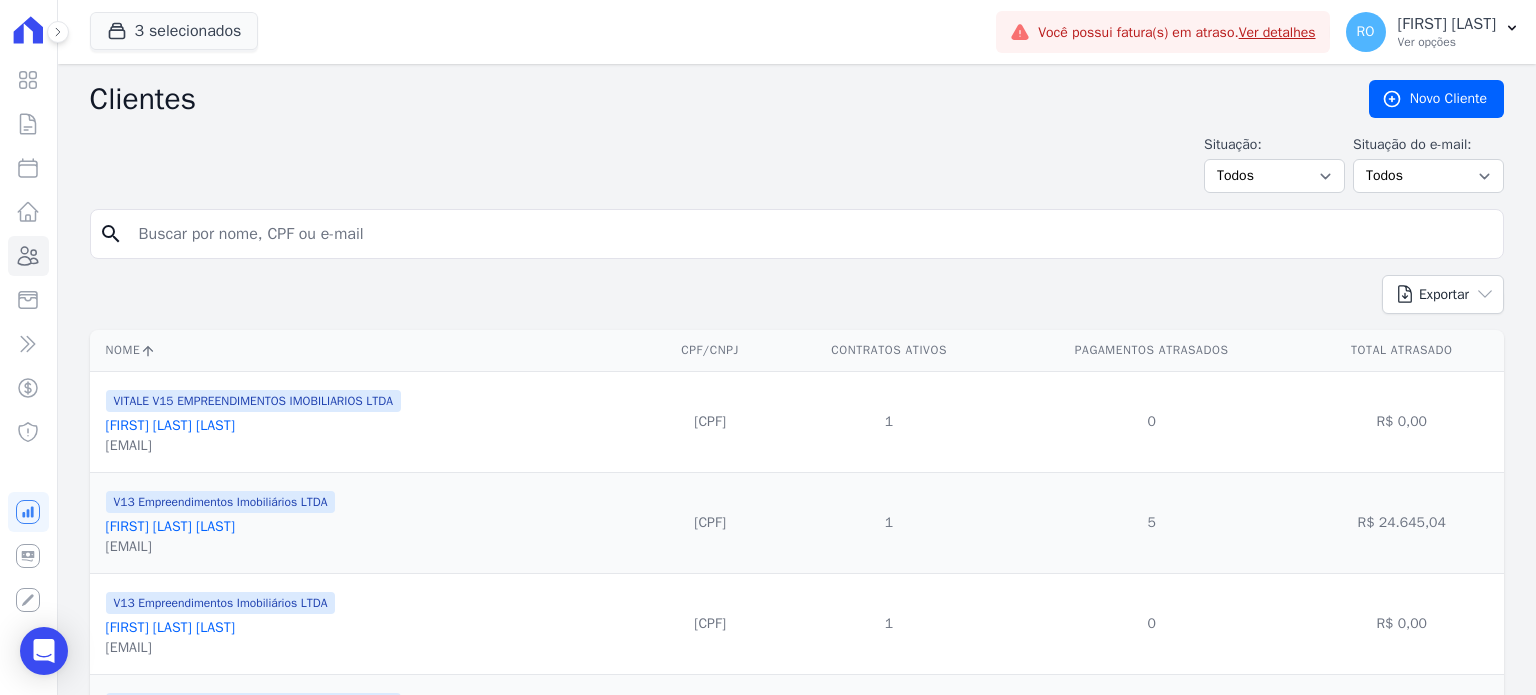 click at bounding box center [811, 234] 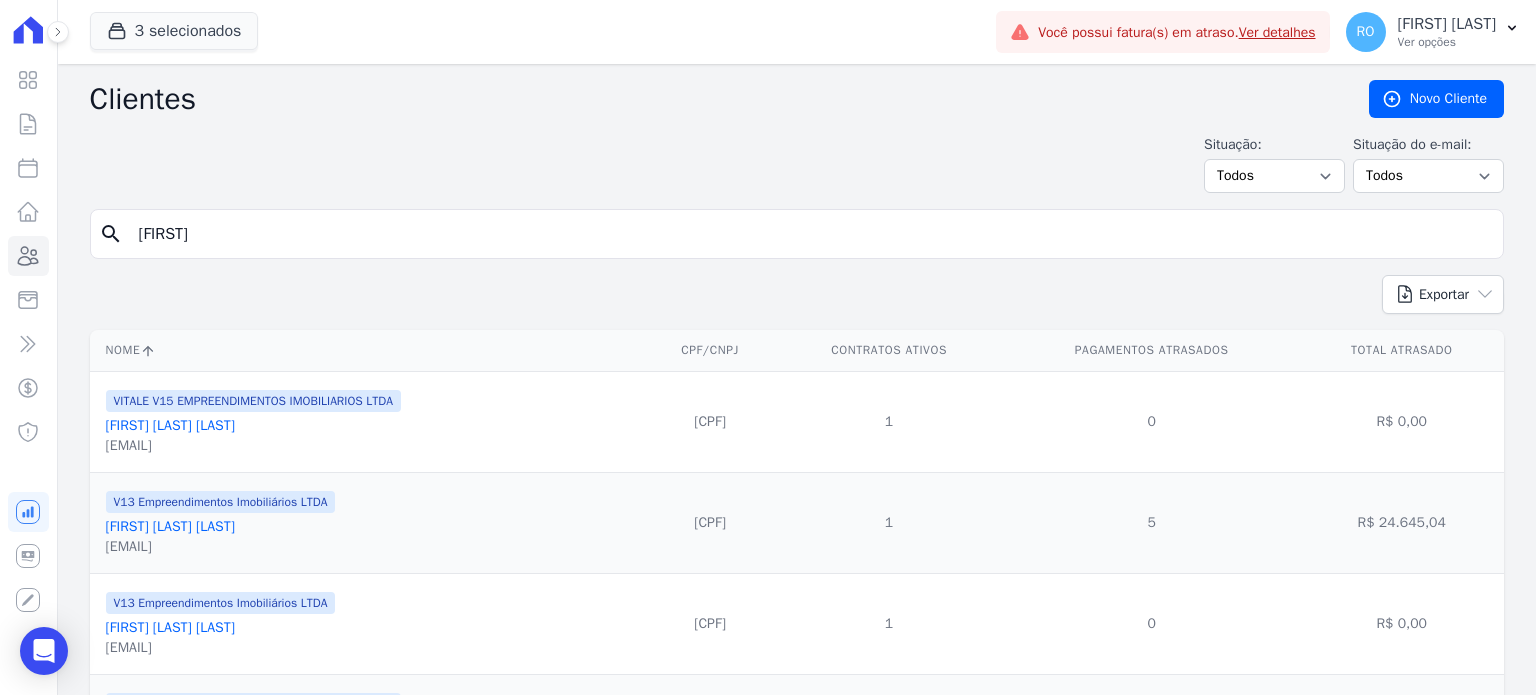type on "[FIRST]" 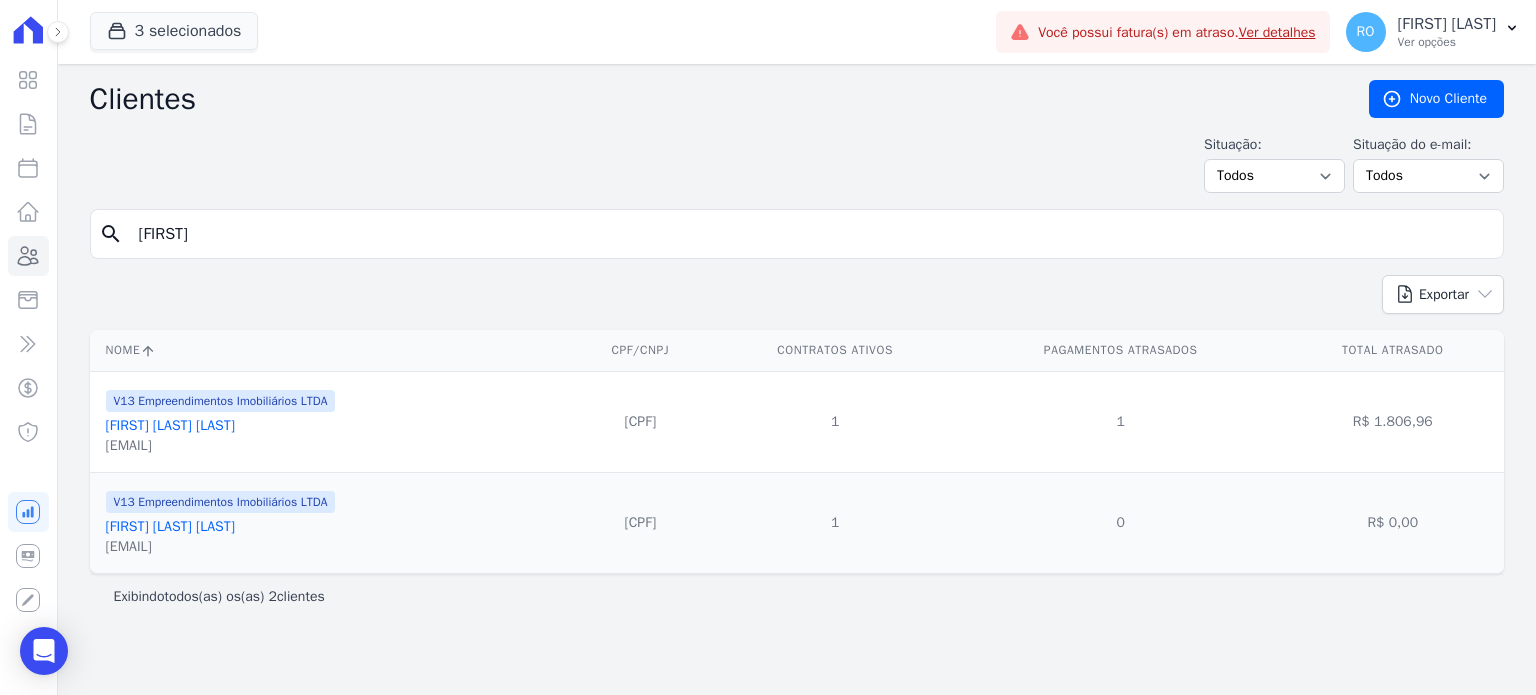click on "[FIRST] [LAST] [LAST]" at bounding box center (170, 425) 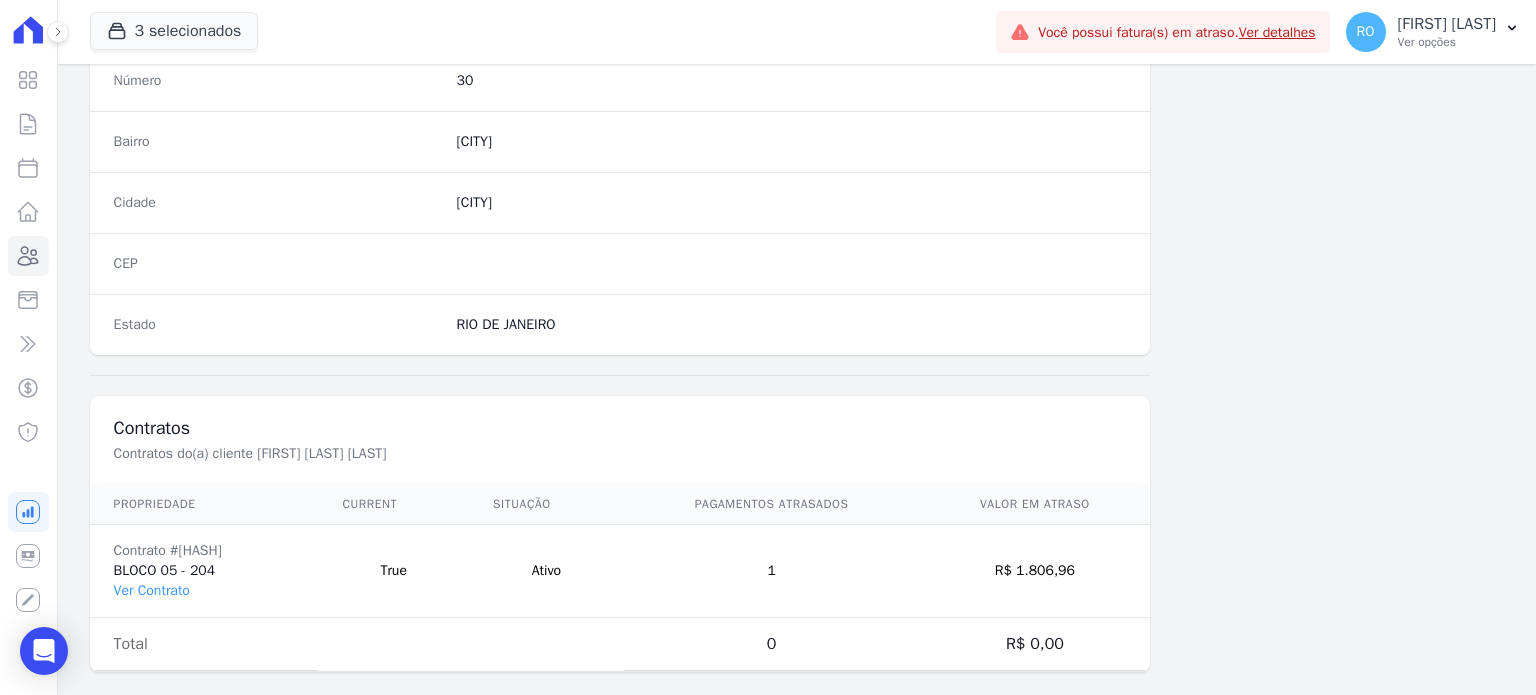 scroll, scrollTop: 1169, scrollLeft: 0, axis: vertical 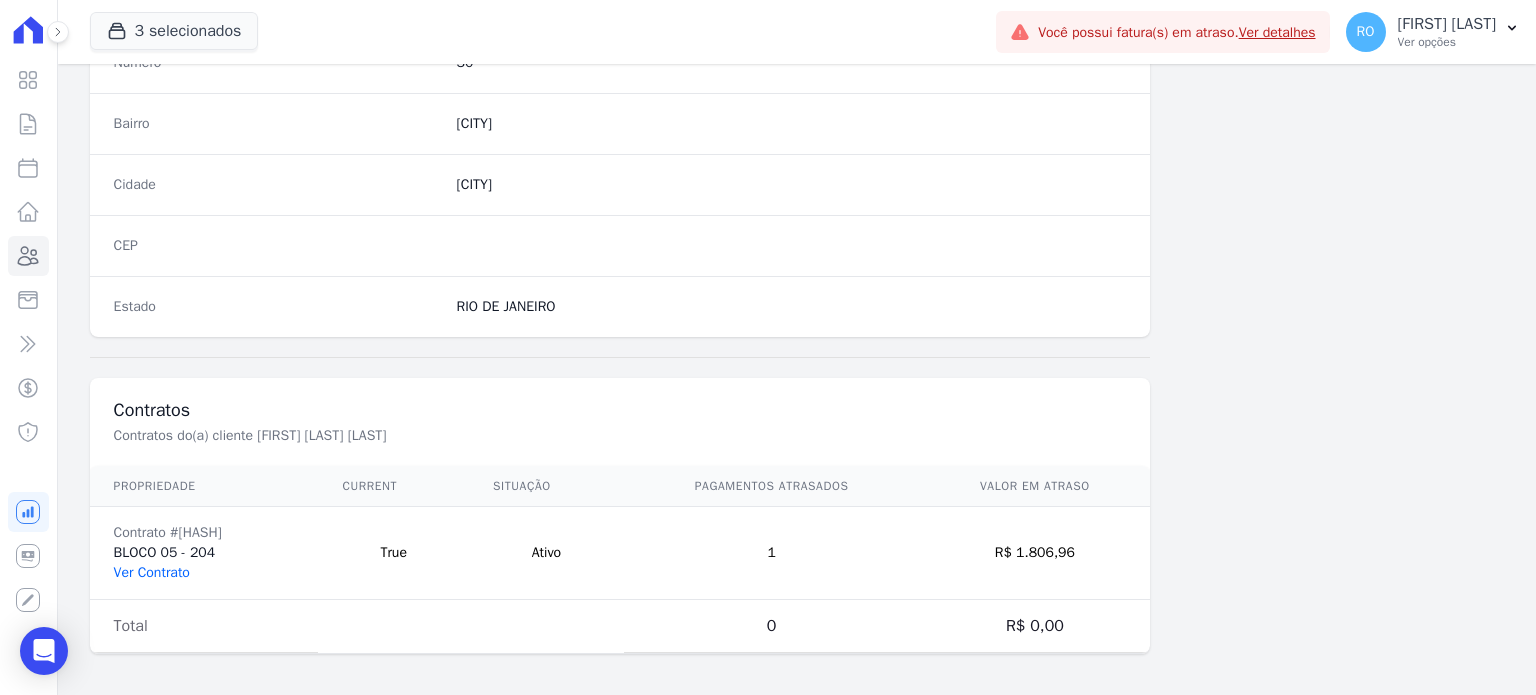 click on "Ver Contrato" at bounding box center (152, 572) 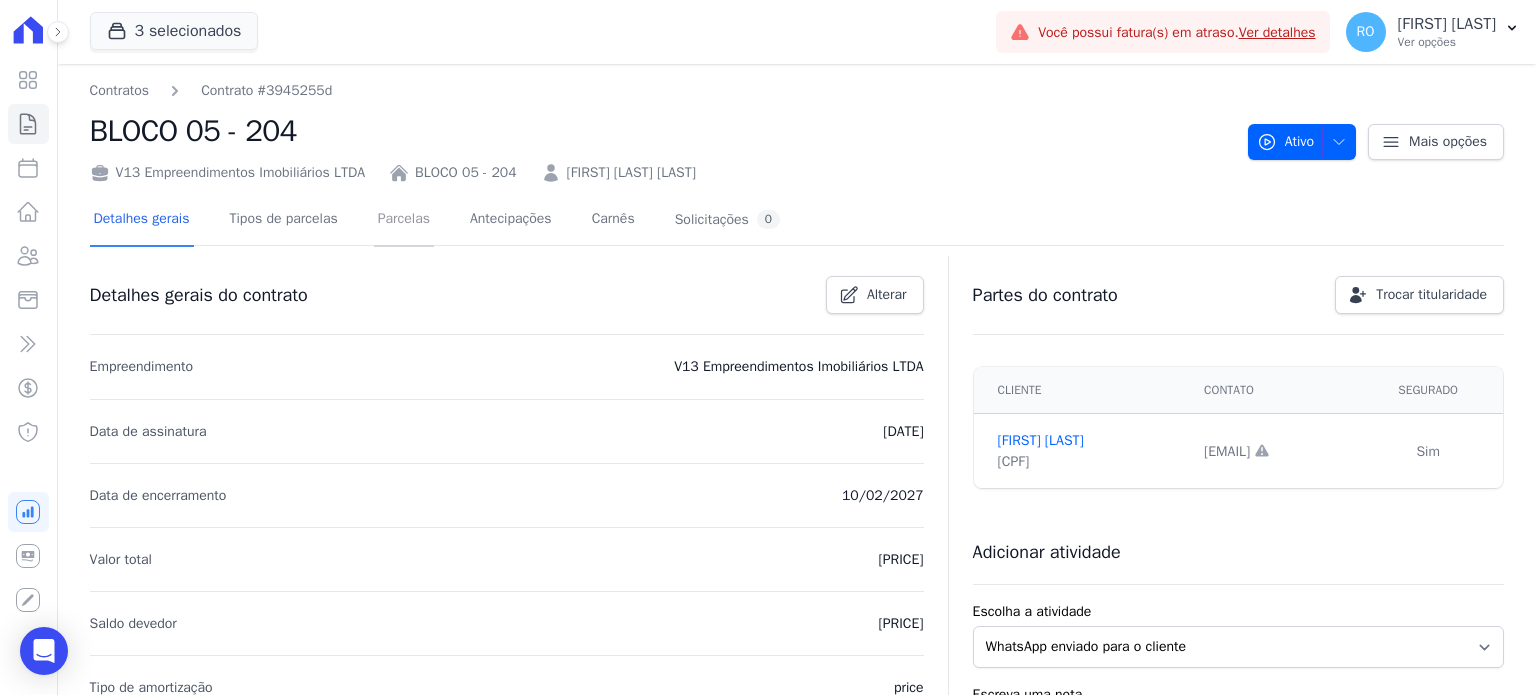 click on "Parcelas" at bounding box center [404, 220] 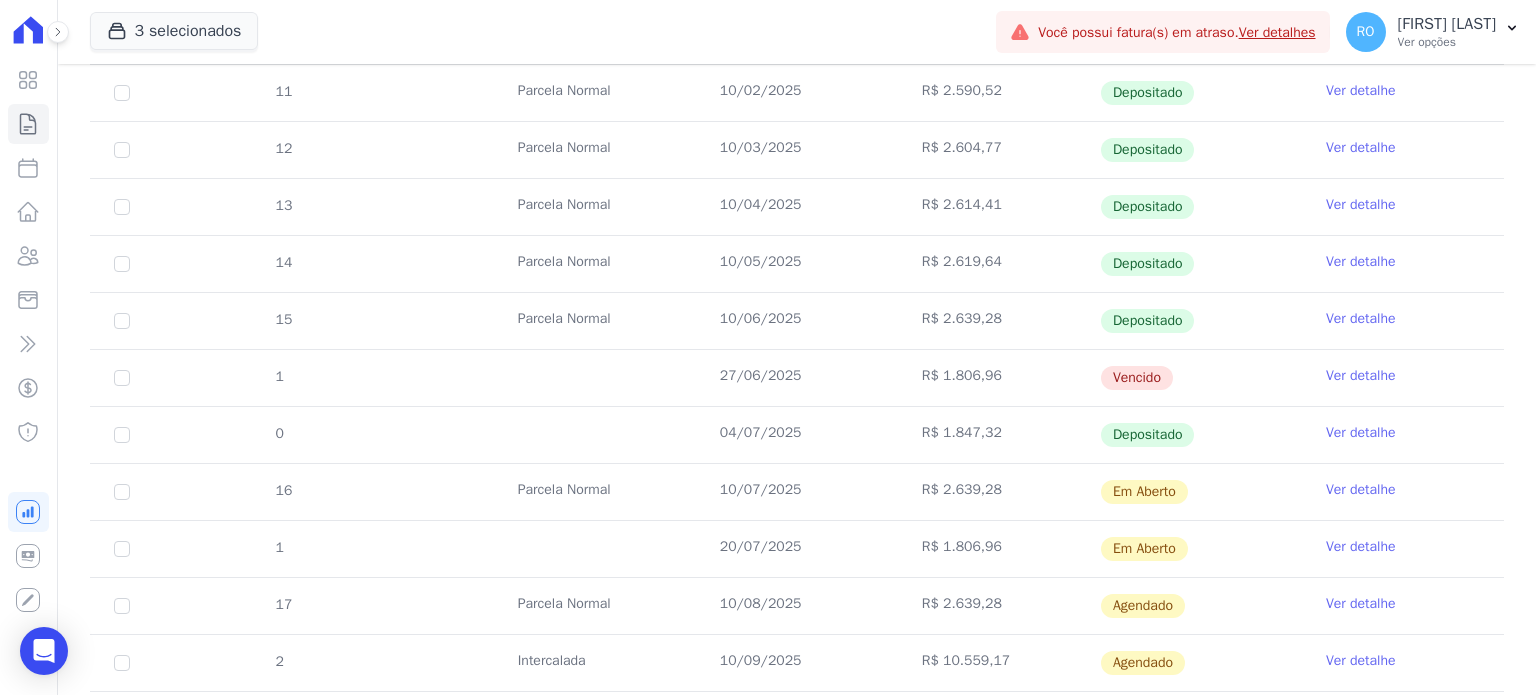 scroll, scrollTop: 600, scrollLeft: 0, axis: vertical 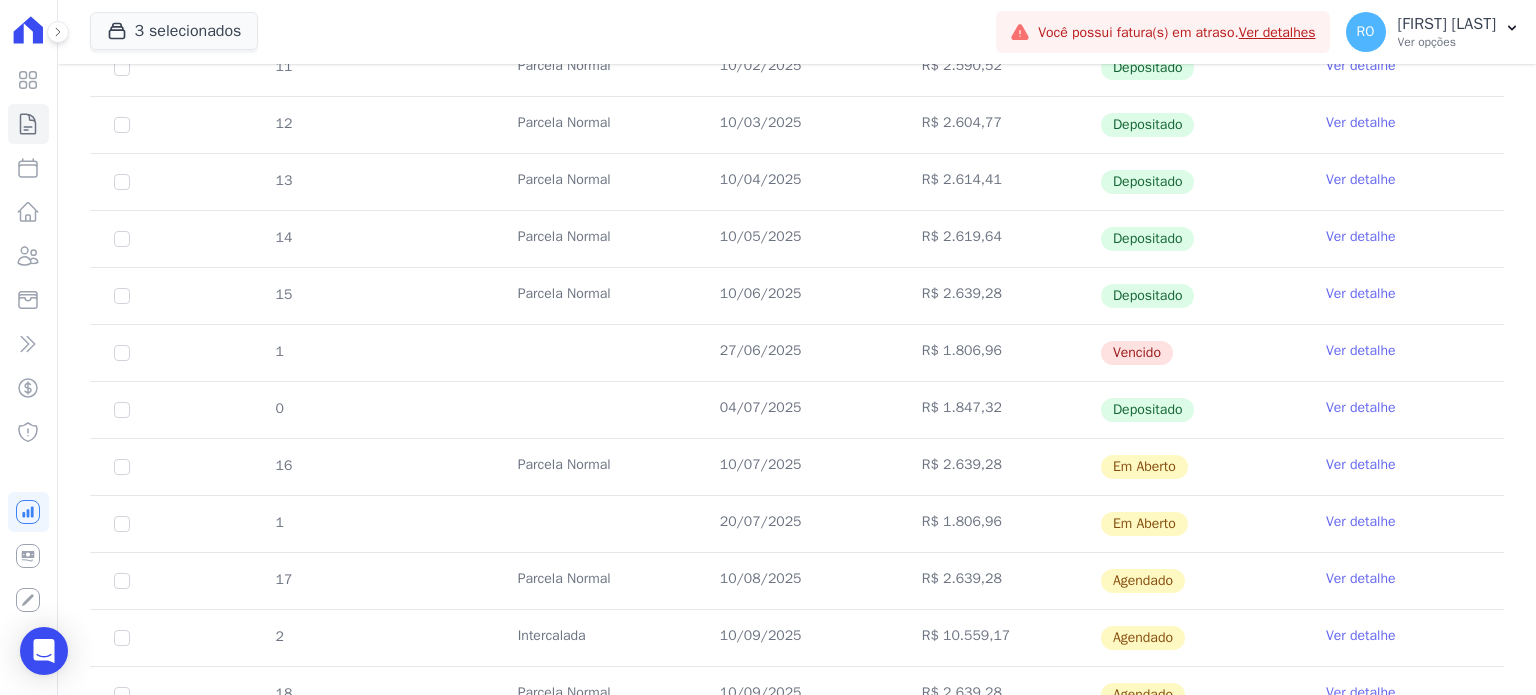 click on "Ver detalhe" at bounding box center (1361, 351) 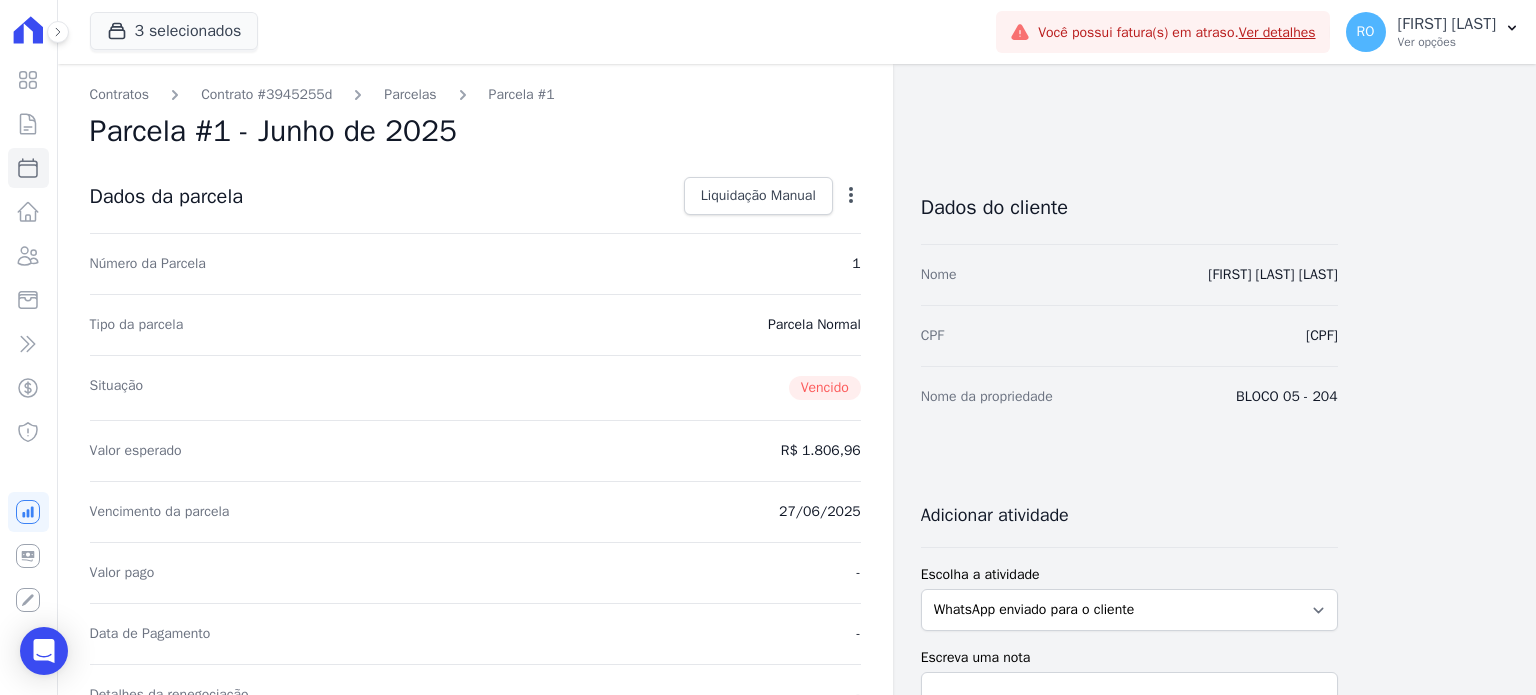 click at bounding box center (851, 195) 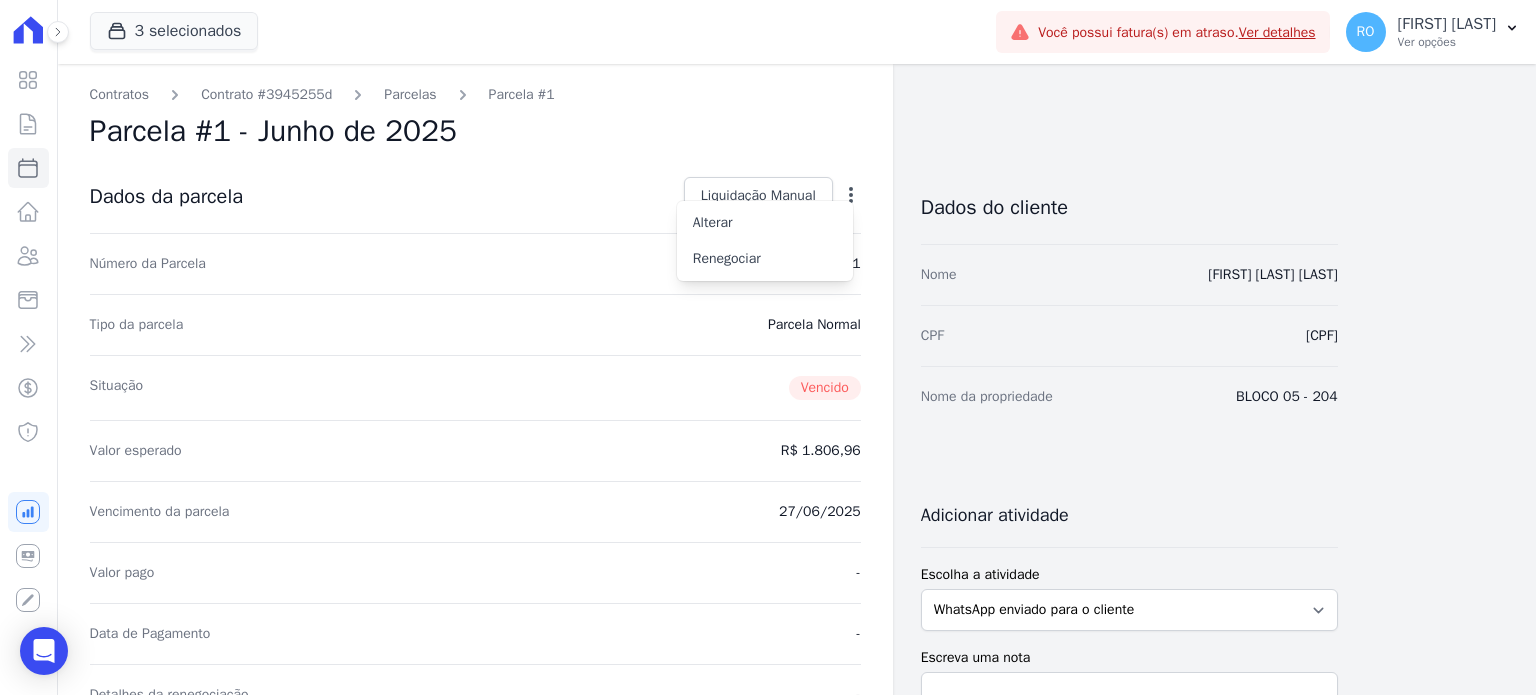 click on "Contratos
Contrato
# [HASH]
Parcelas
Parcela
# [NUMBER]
Parcela # [NUMBER] - [MONTH] de [YEAR]
Dados da parcela
Liquidação Manual
Liquidação Manual
Data de Pagamento
[DATE]
Valor pago
R$
[PRICE]" at bounding box center [475, 735] 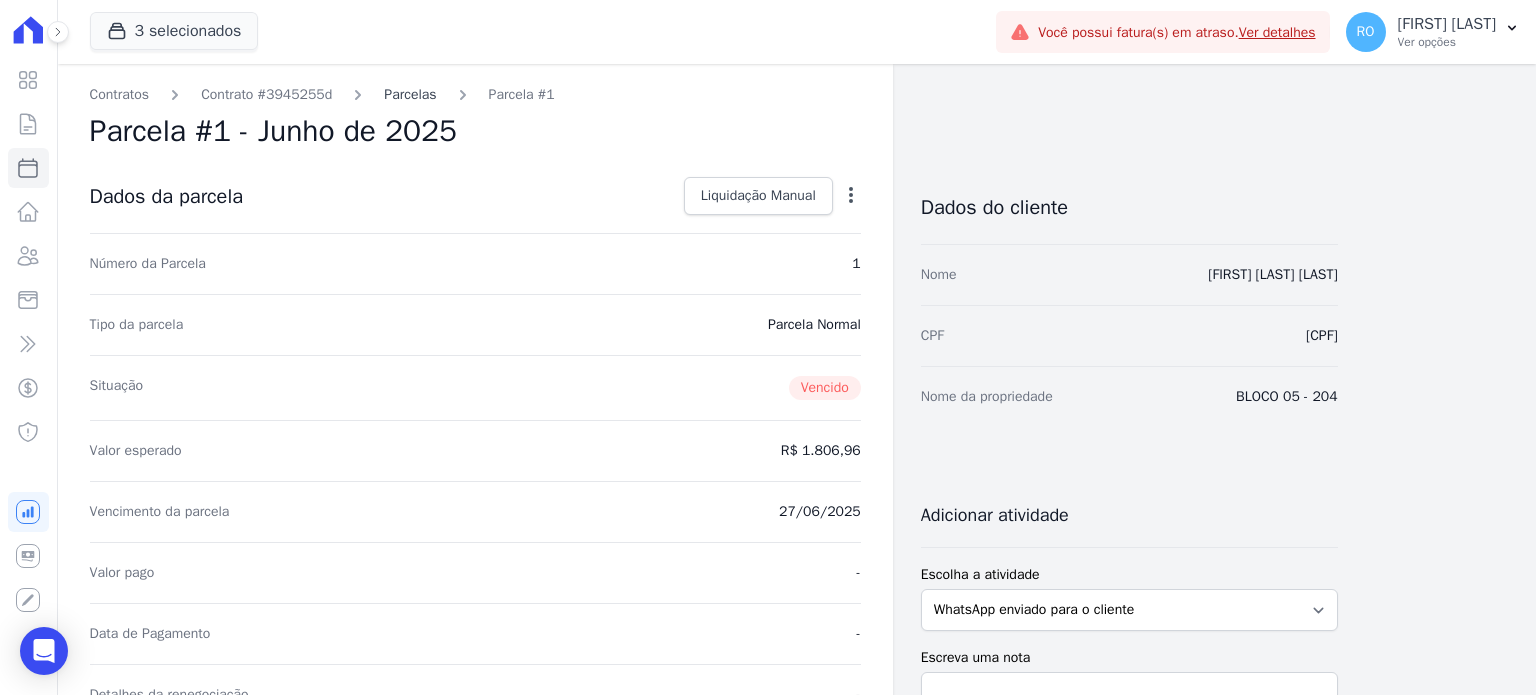 click on "Parcelas" at bounding box center (410, 94) 